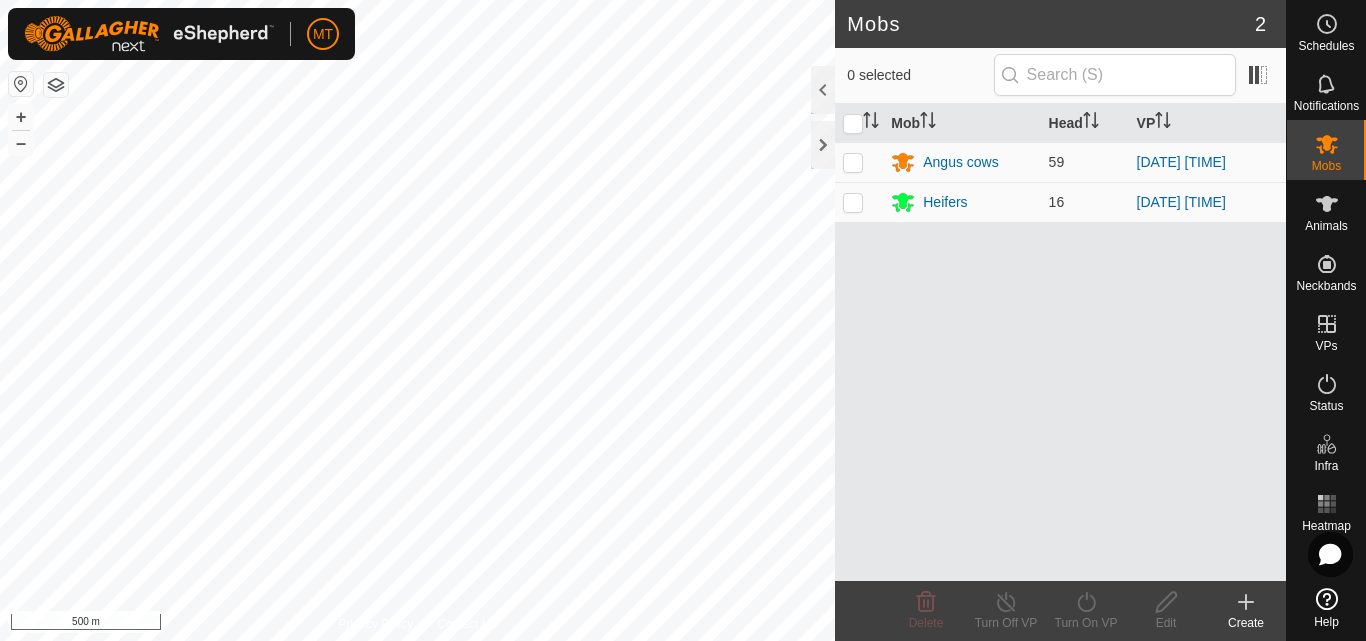 scroll, scrollTop: 0, scrollLeft: 0, axis: both 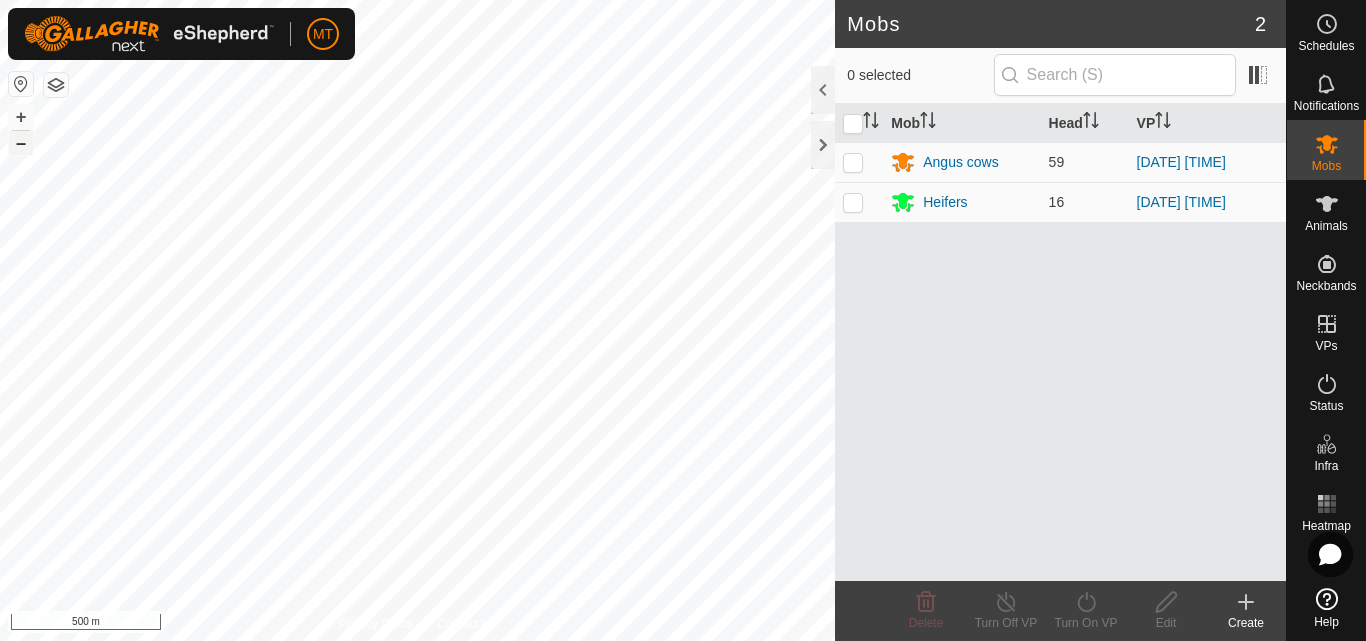 click on "–" at bounding box center [21, 143] 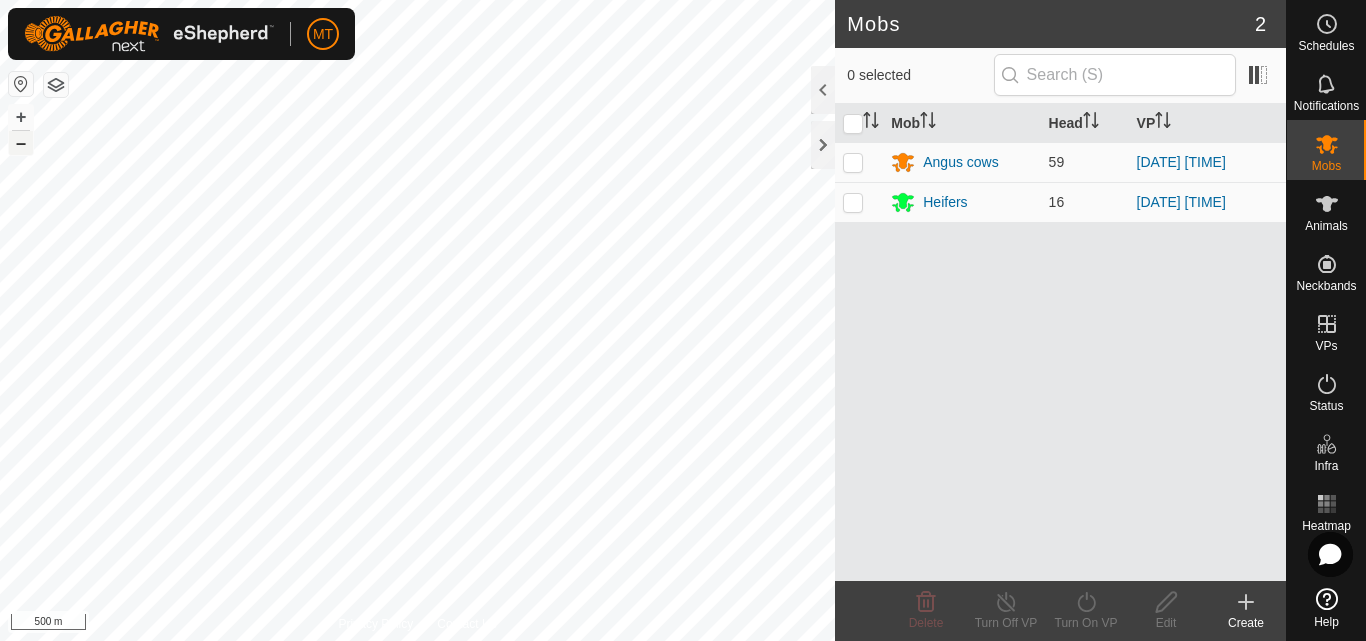 click on "–" at bounding box center (21, 143) 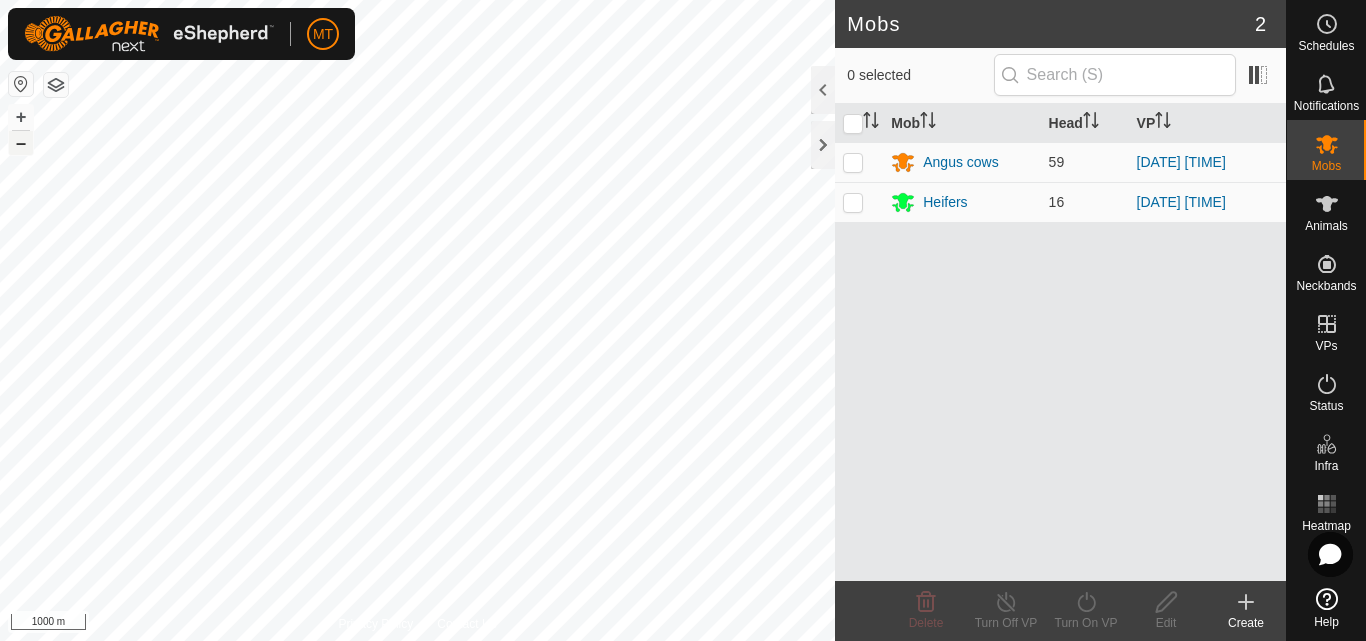 click on "–" at bounding box center (21, 143) 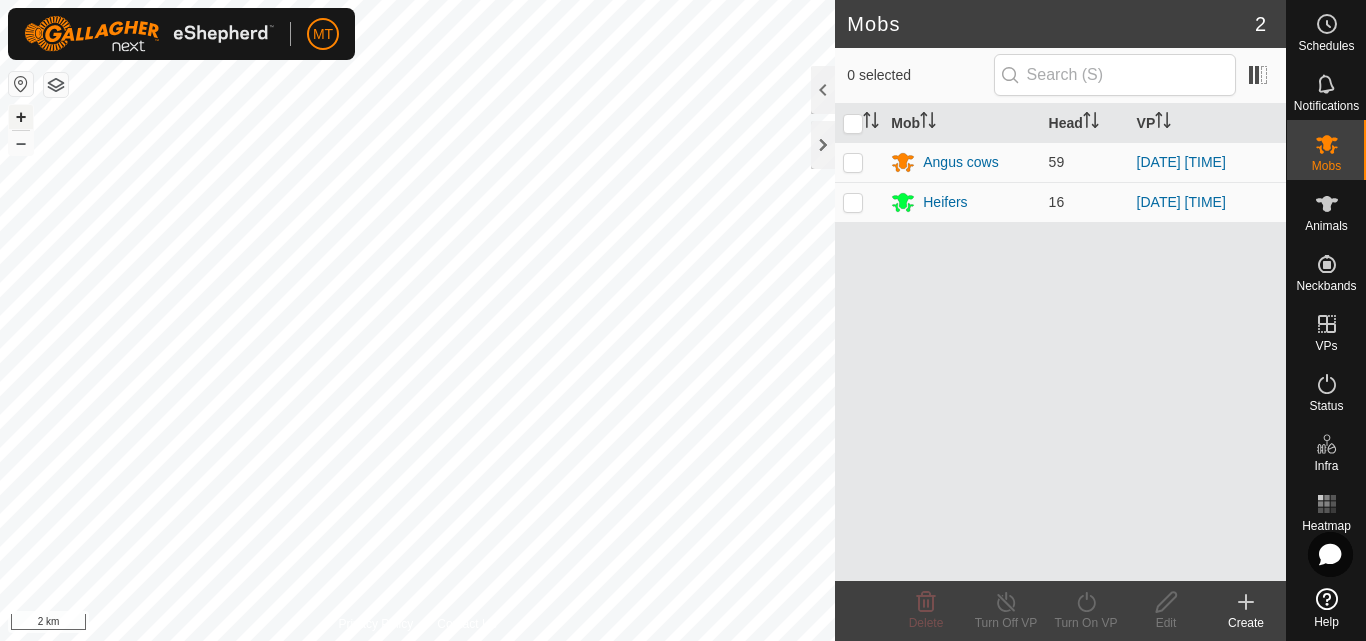 click on "+" at bounding box center [21, 117] 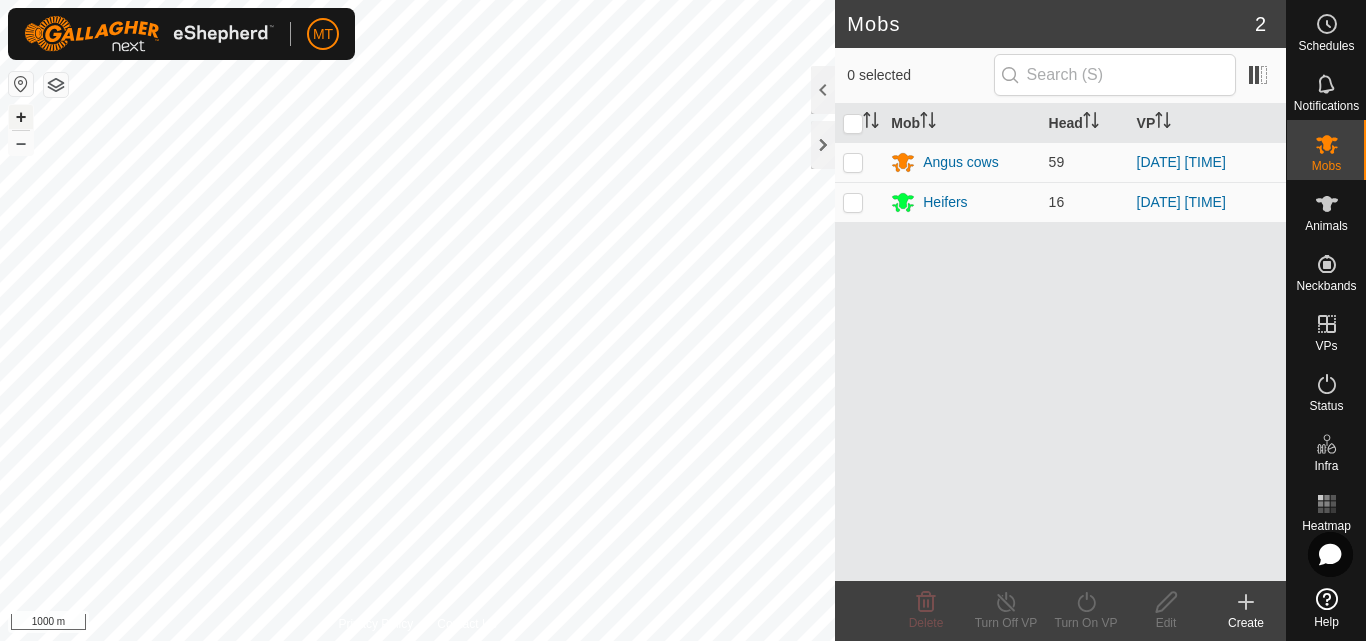 click on "+" at bounding box center (21, 117) 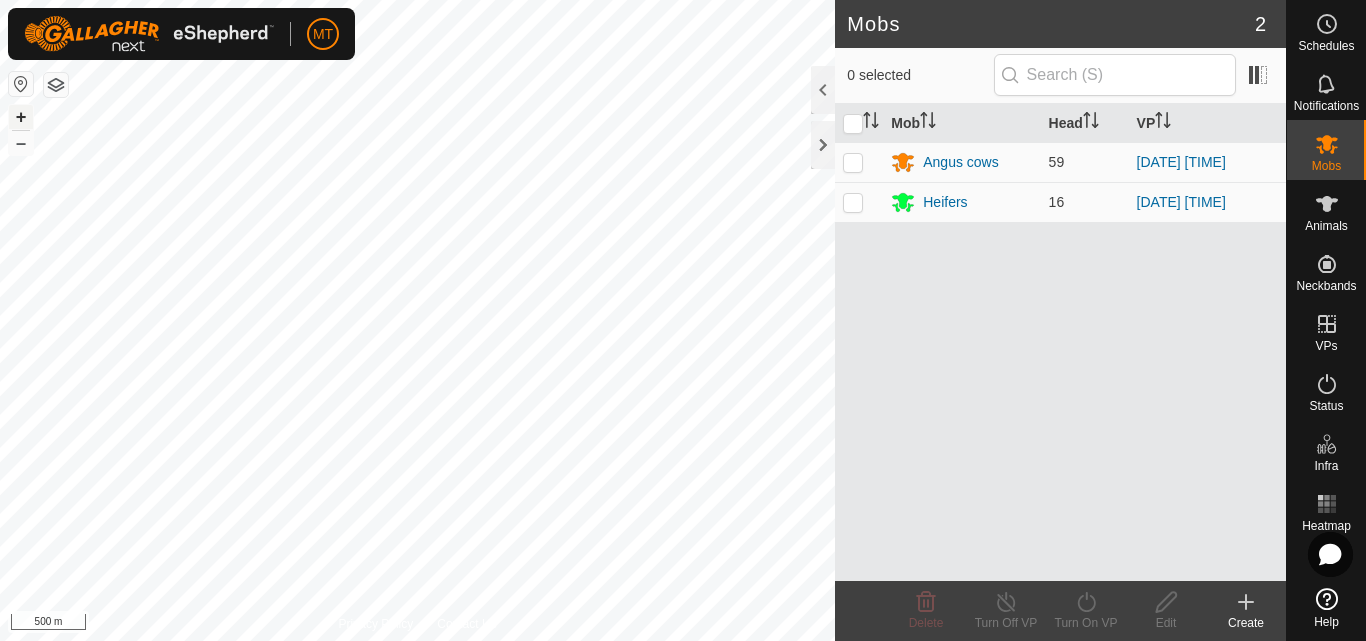 click on "+" at bounding box center (21, 117) 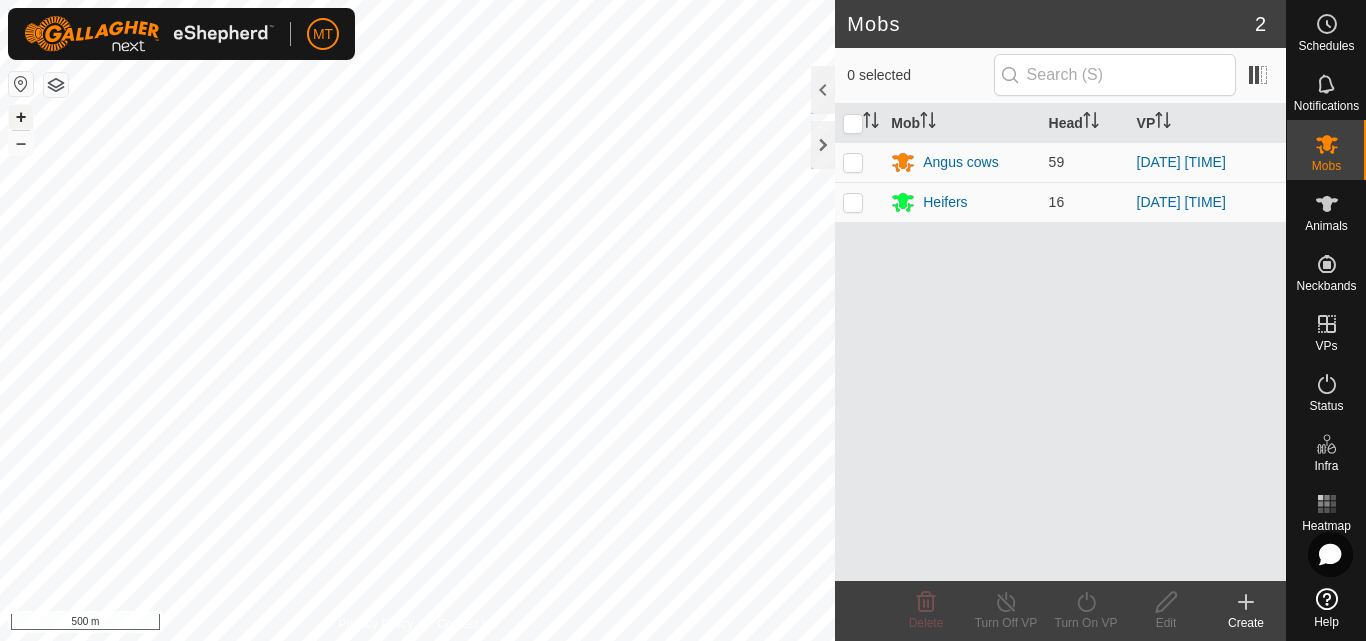 click on "+" at bounding box center [21, 117] 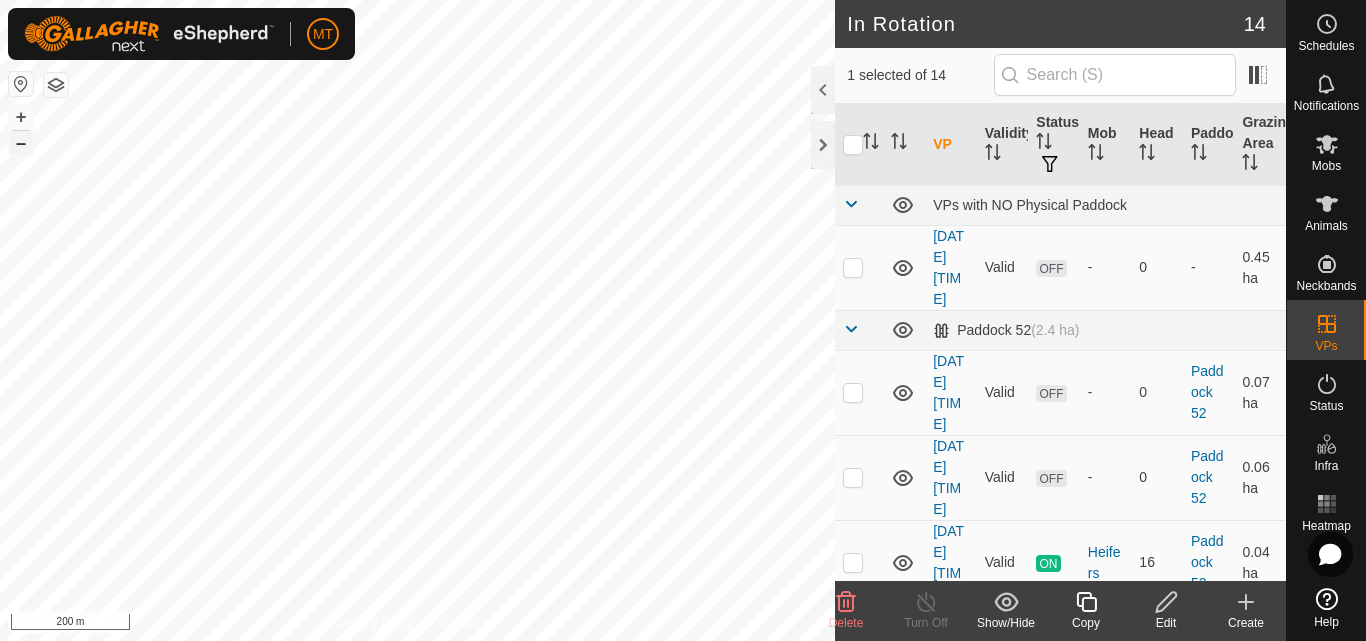click on "–" at bounding box center [21, 143] 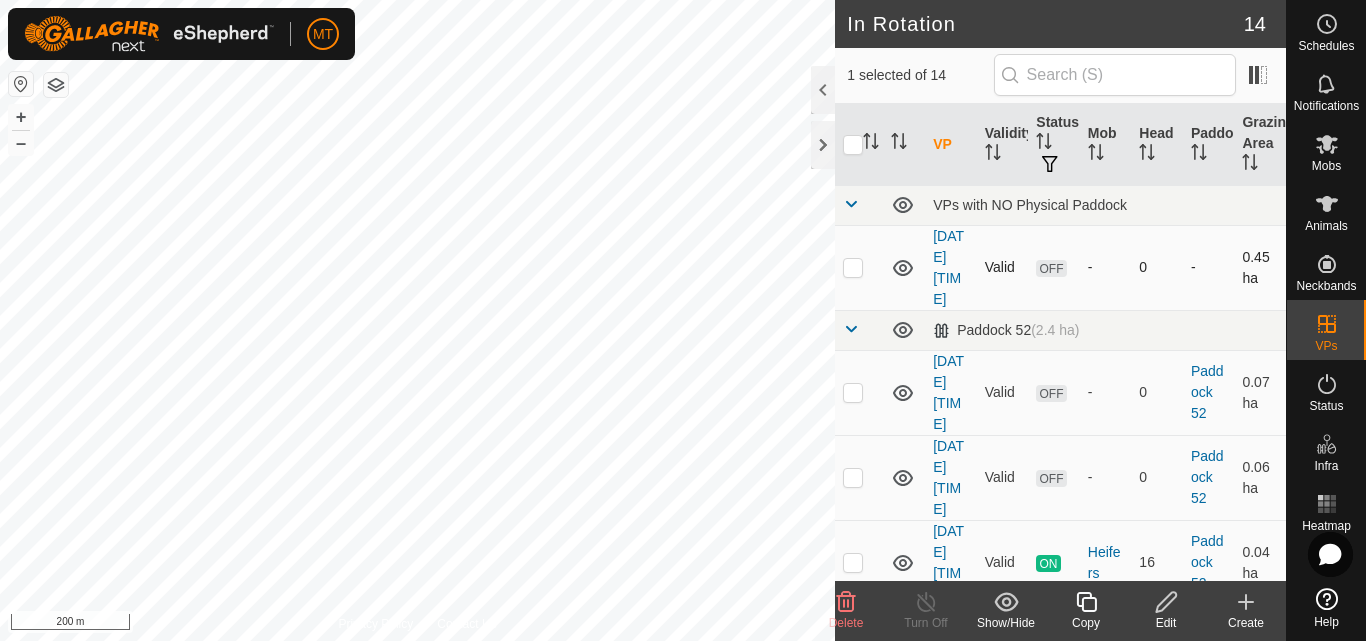 checkbox on "true" 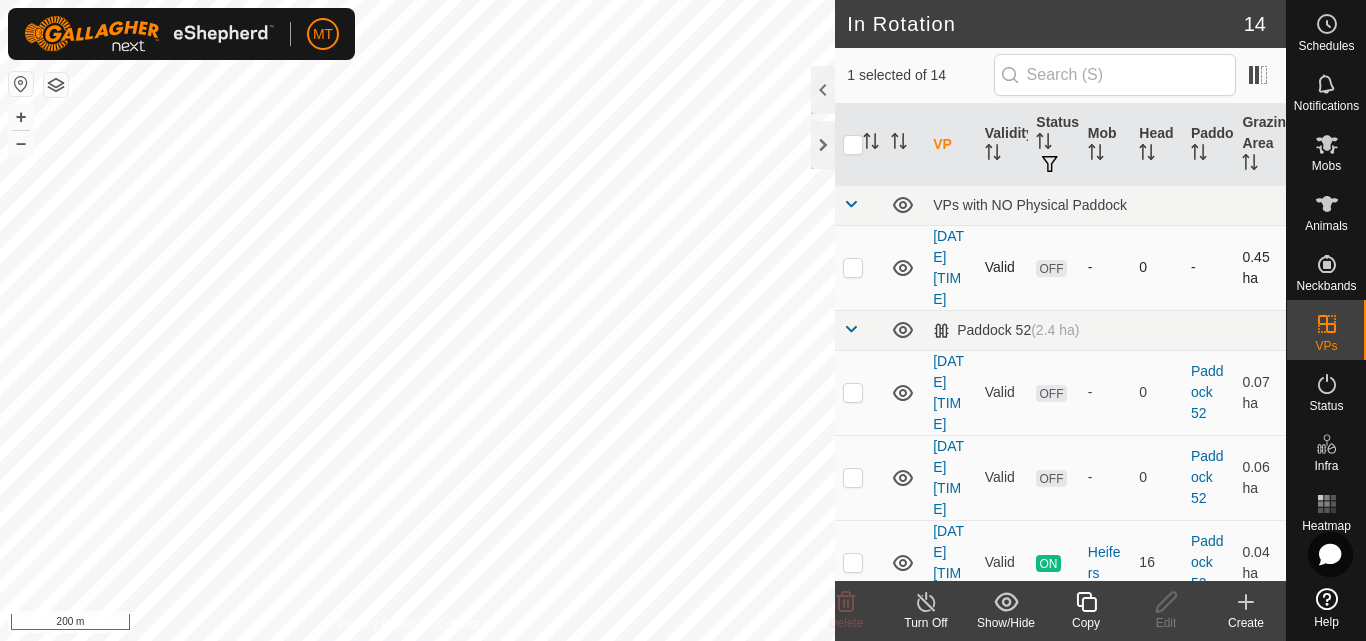 checkbox on "false" 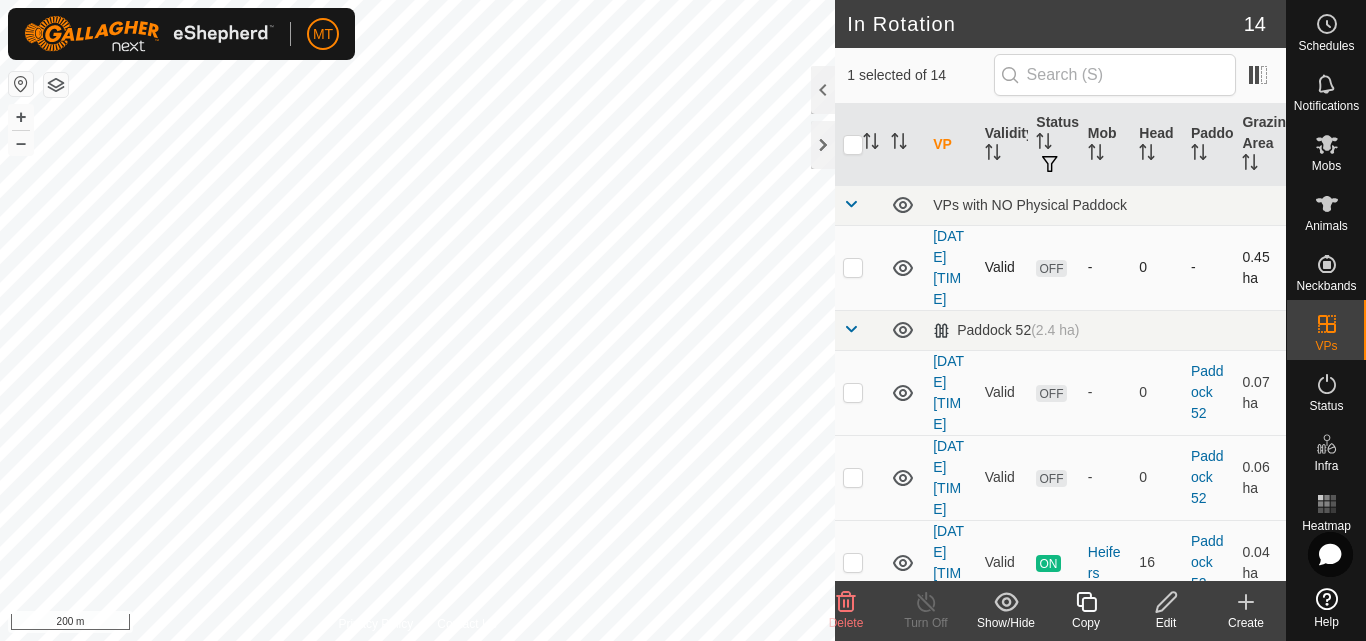 click at bounding box center (853, 267) 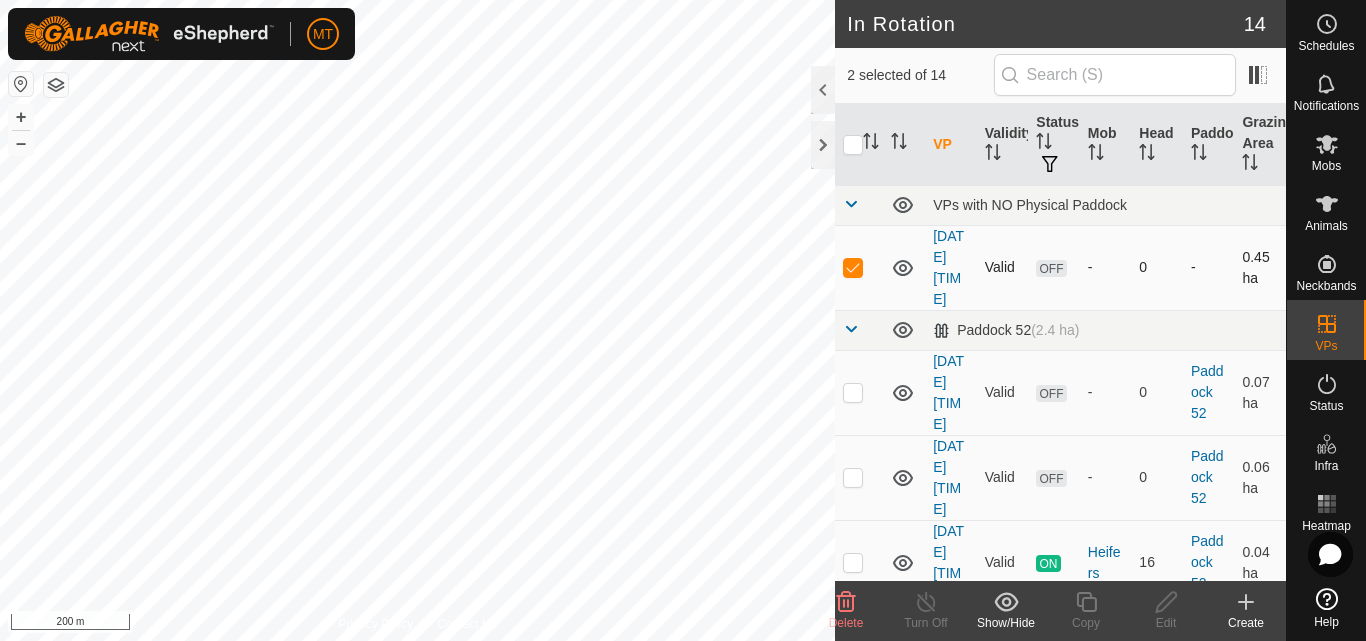 click at bounding box center (853, 267) 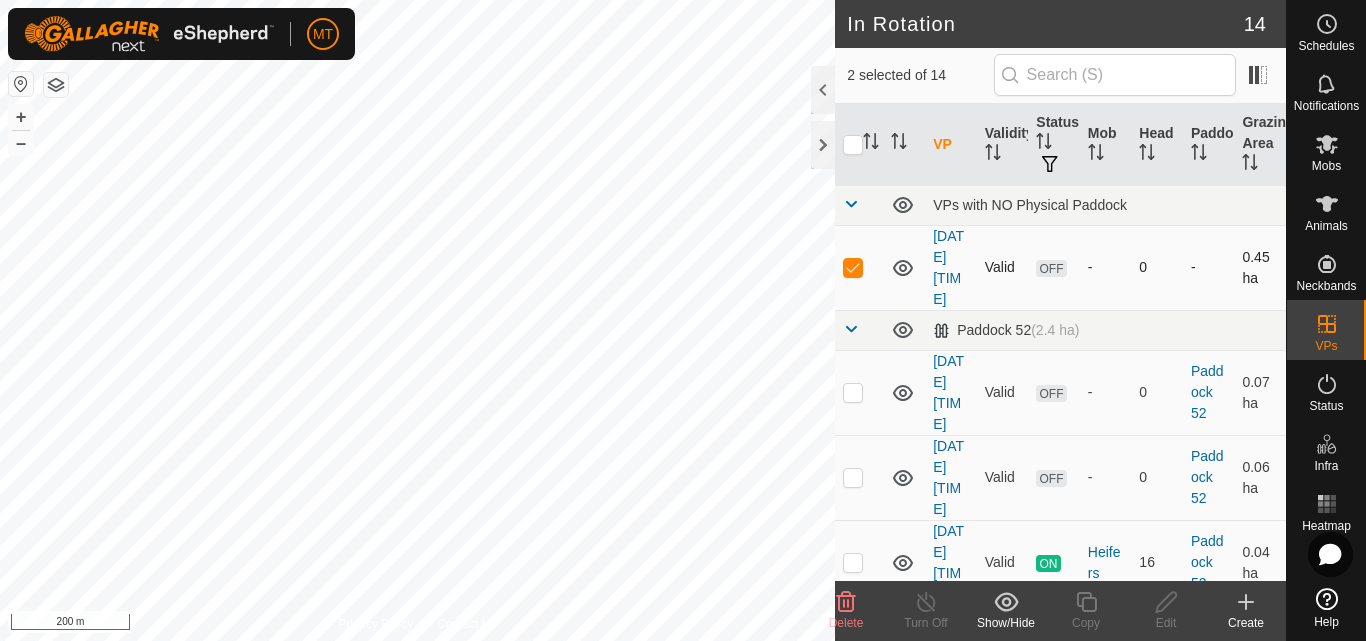 checkbox on "false" 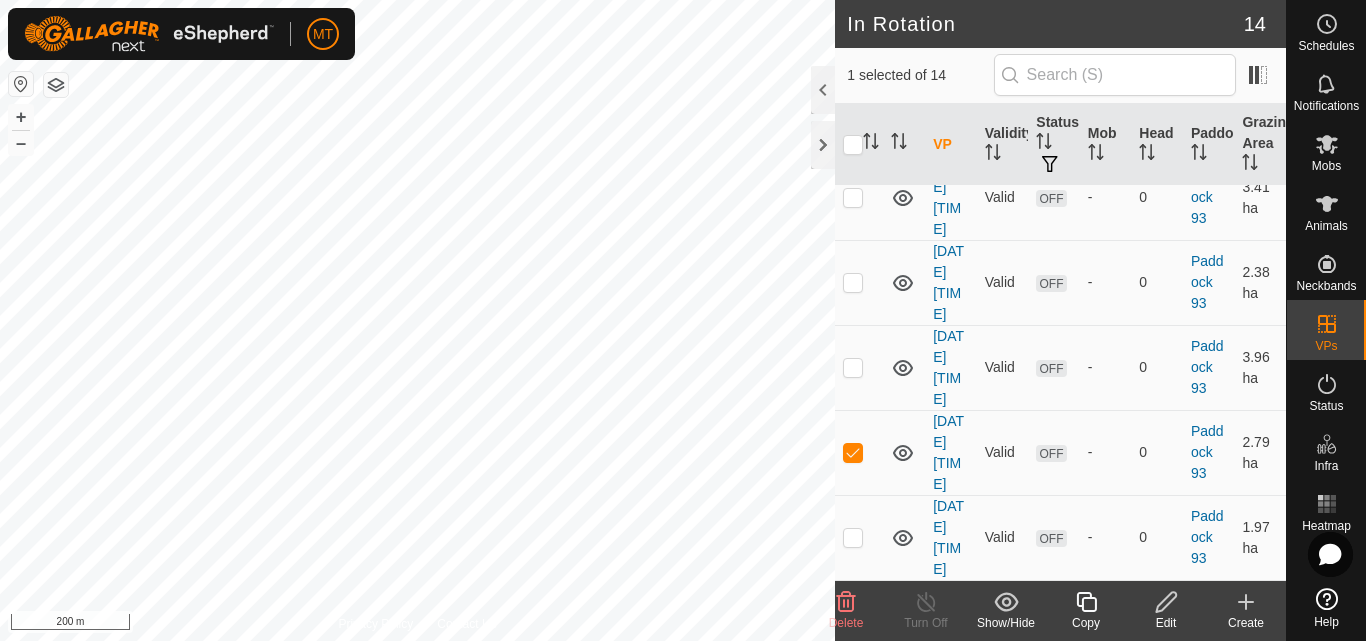 scroll, scrollTop: 1249, scrollLeft: 0, axis: vertical 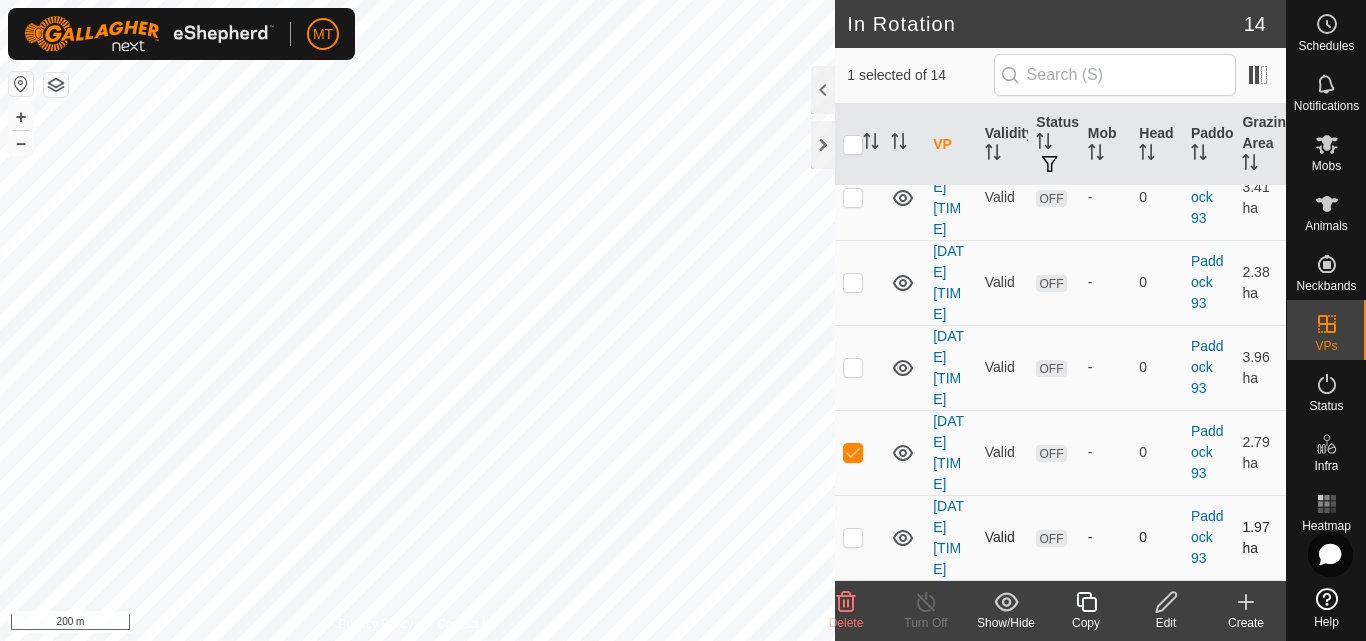 click at bounding box center [853, 537] 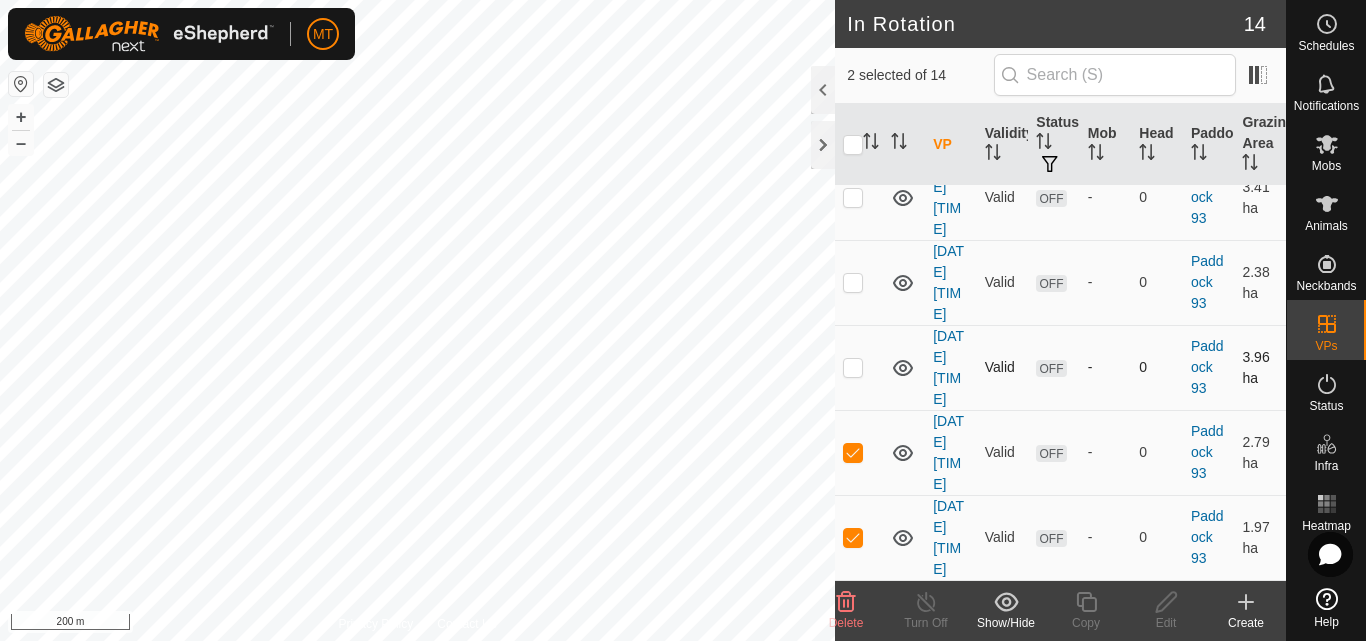 click at bounding box center [853, 367] 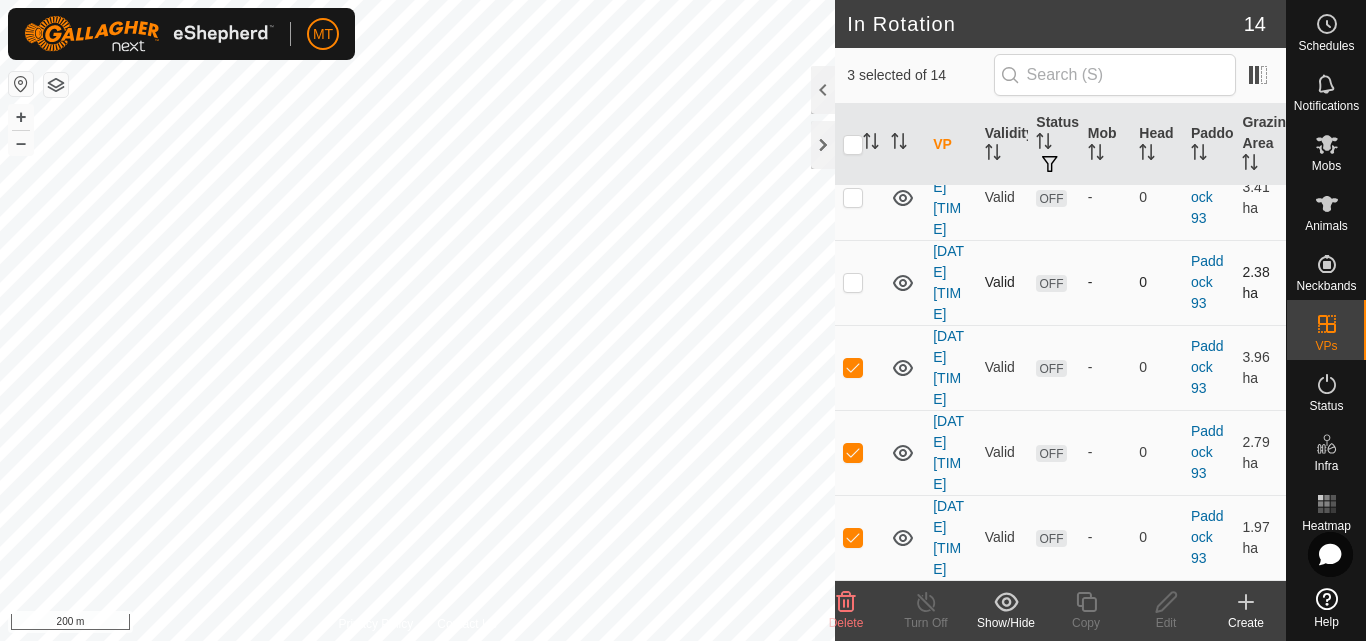 click at bounding box center [853, 282] 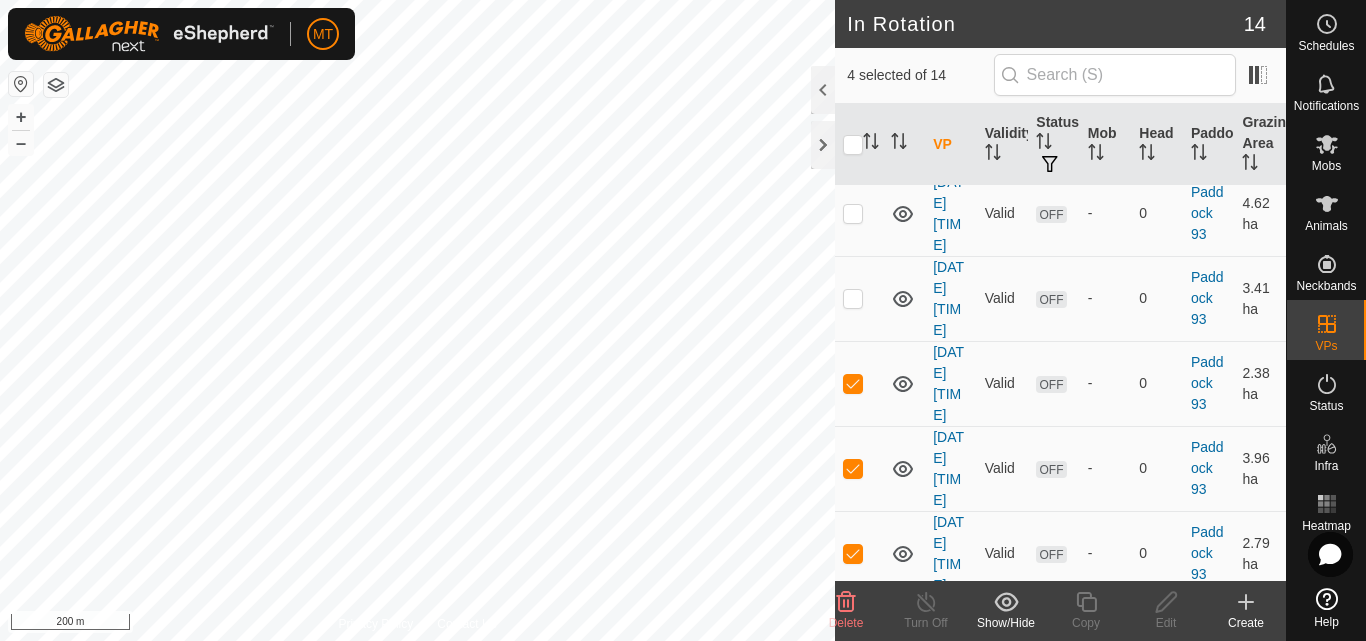 scroll, scrollTop: 846, scrollLeft: 0, axis: vertical 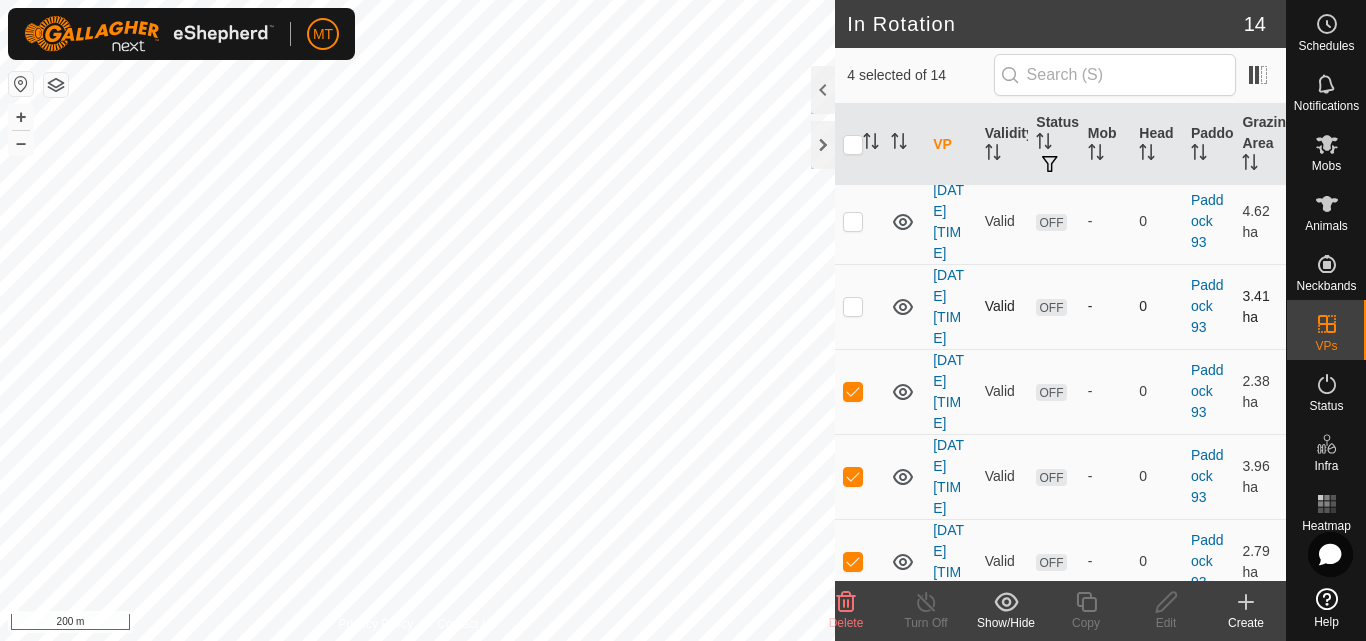 click at bounding box center (853, 306) 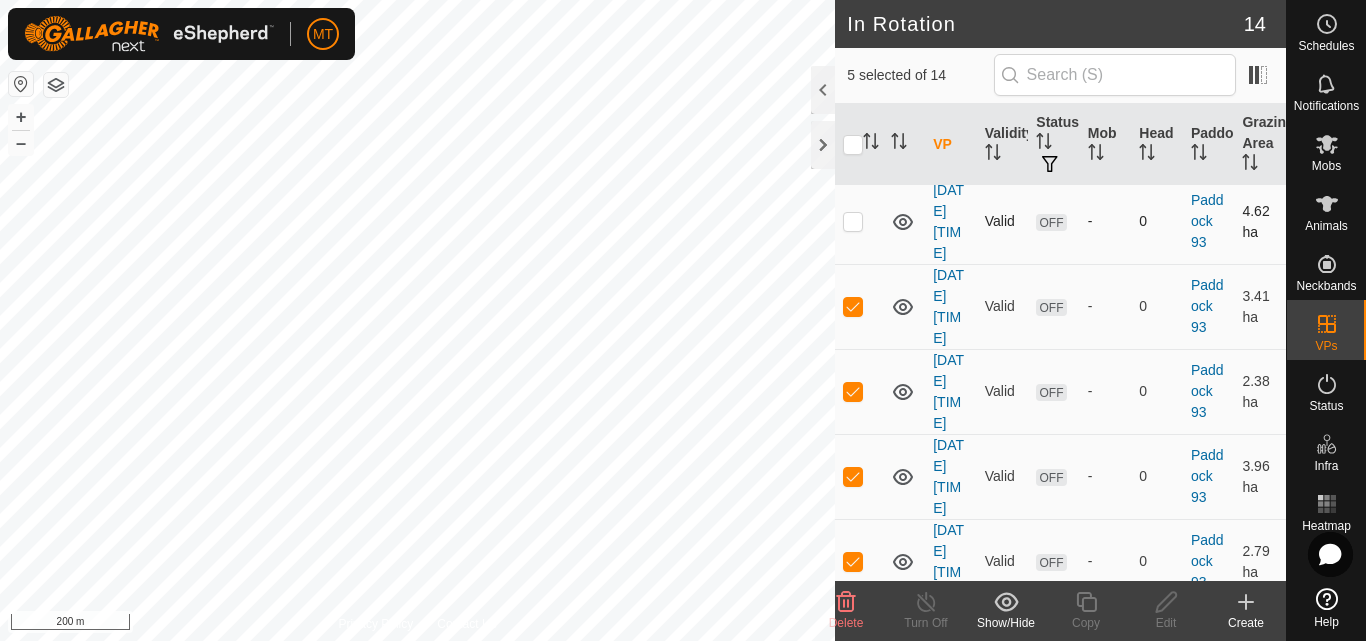 click at bounding box center [859, 221] 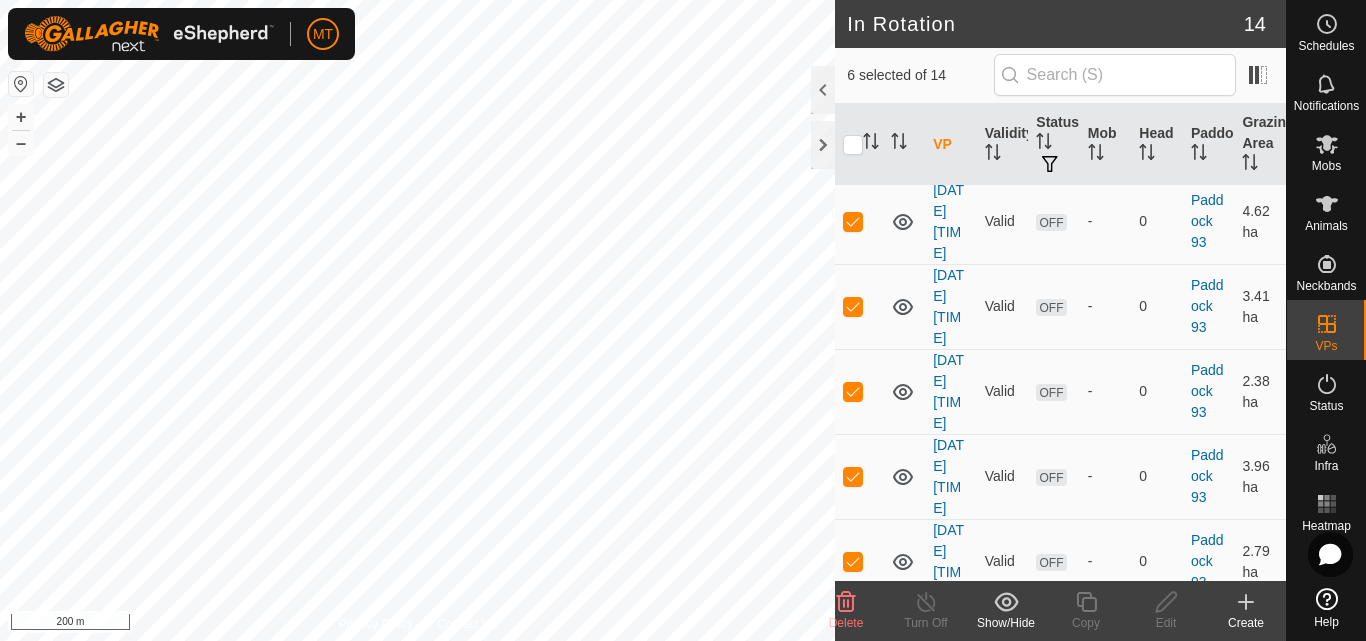 click at bounding box center [853, 136] 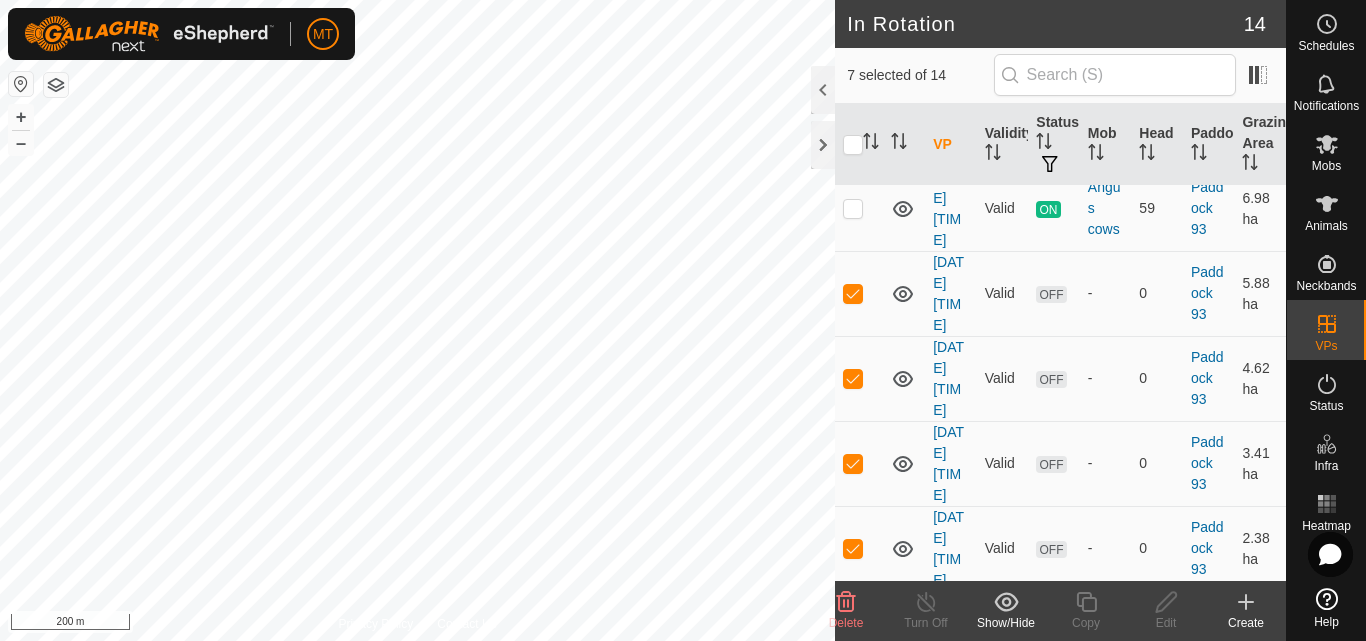 scroll, scrollTop: 666, scrollLeft: 0, axis: vertical 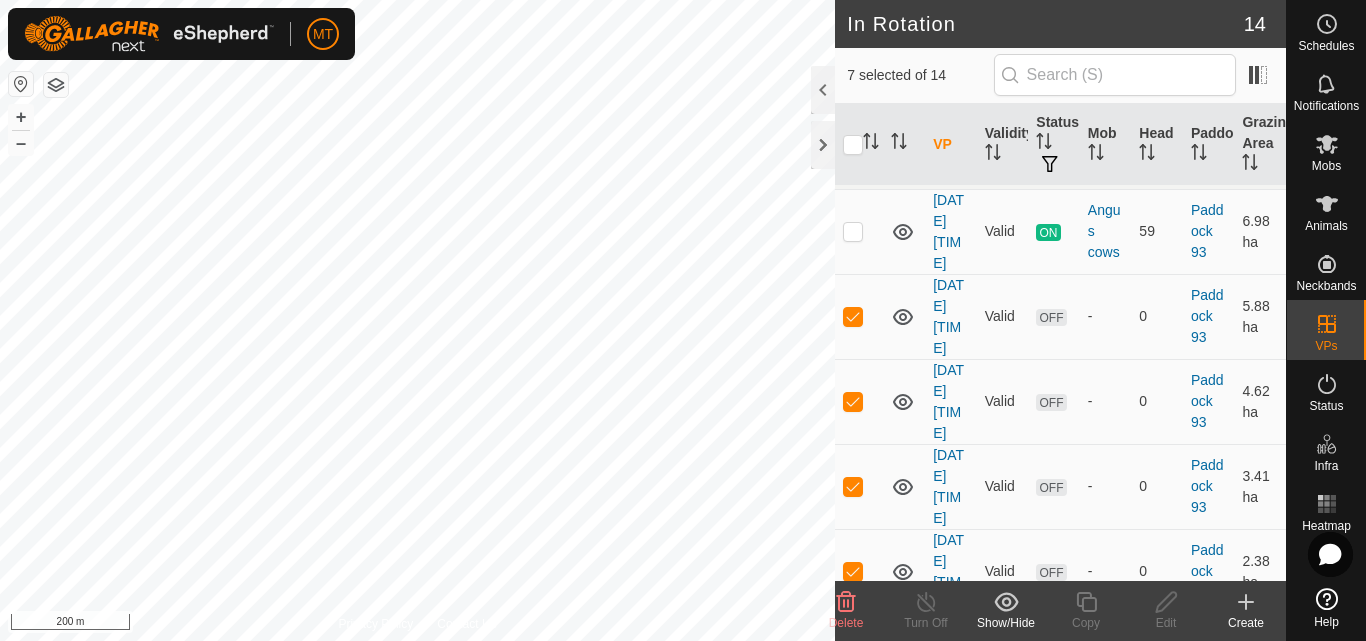 click 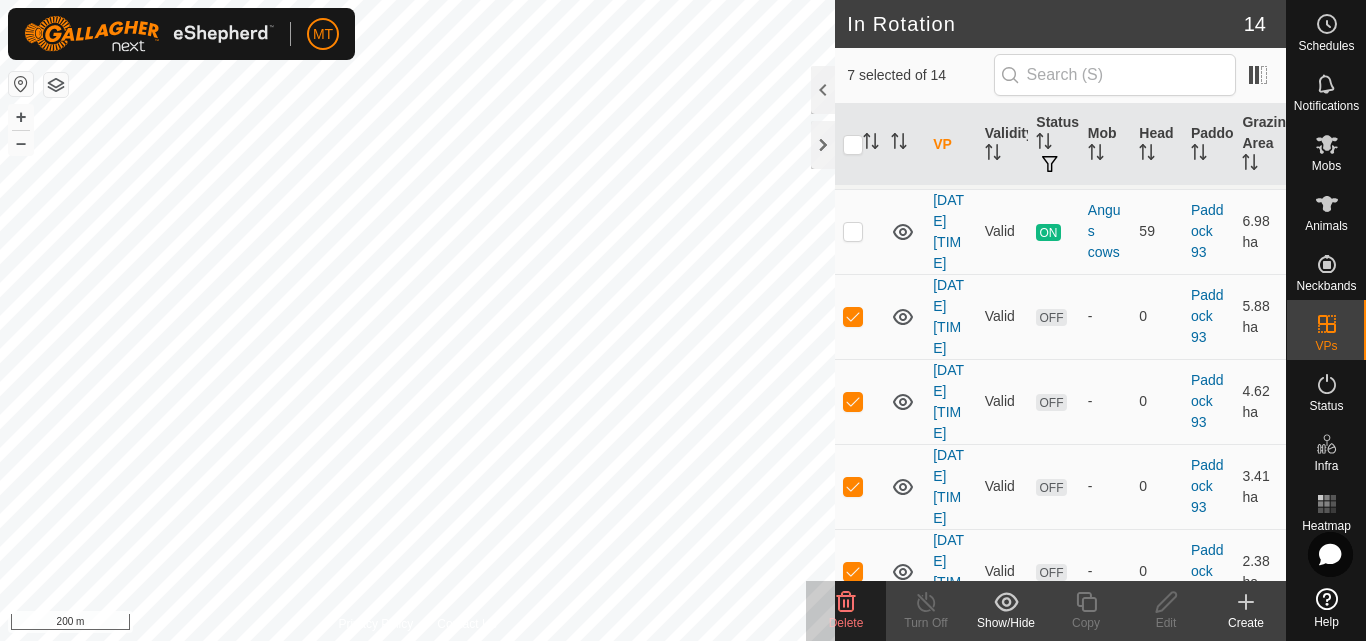 click 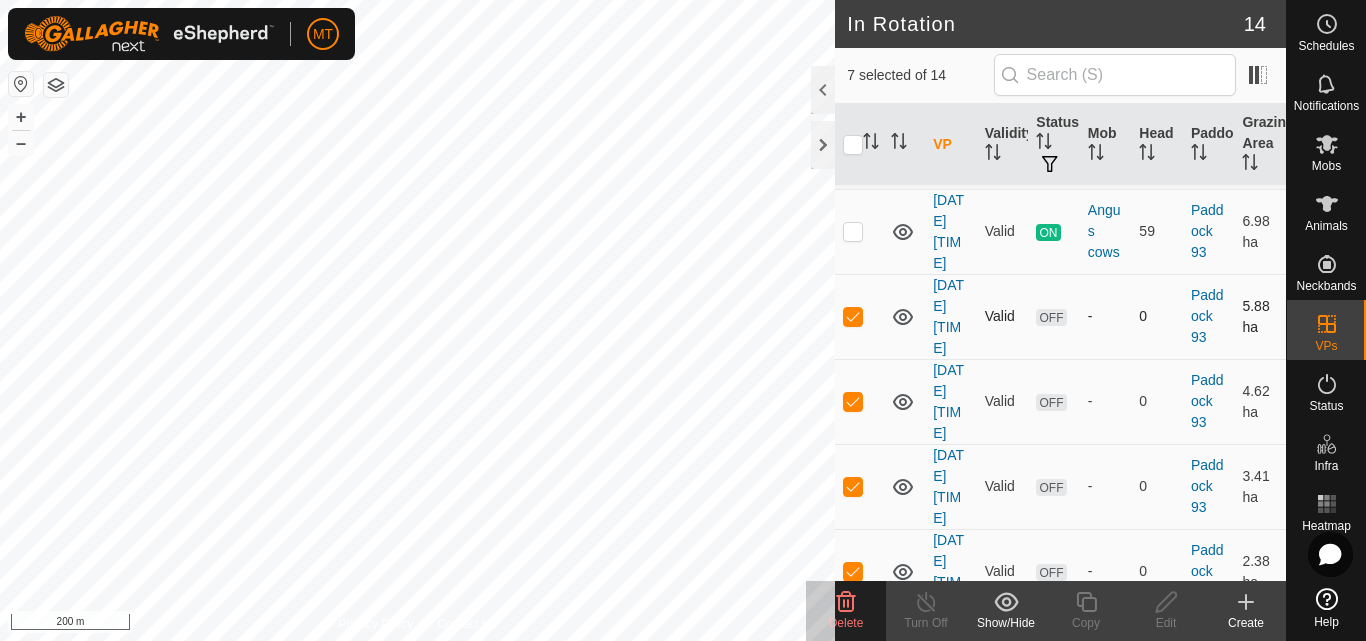 click at bounding box center (859, 316) 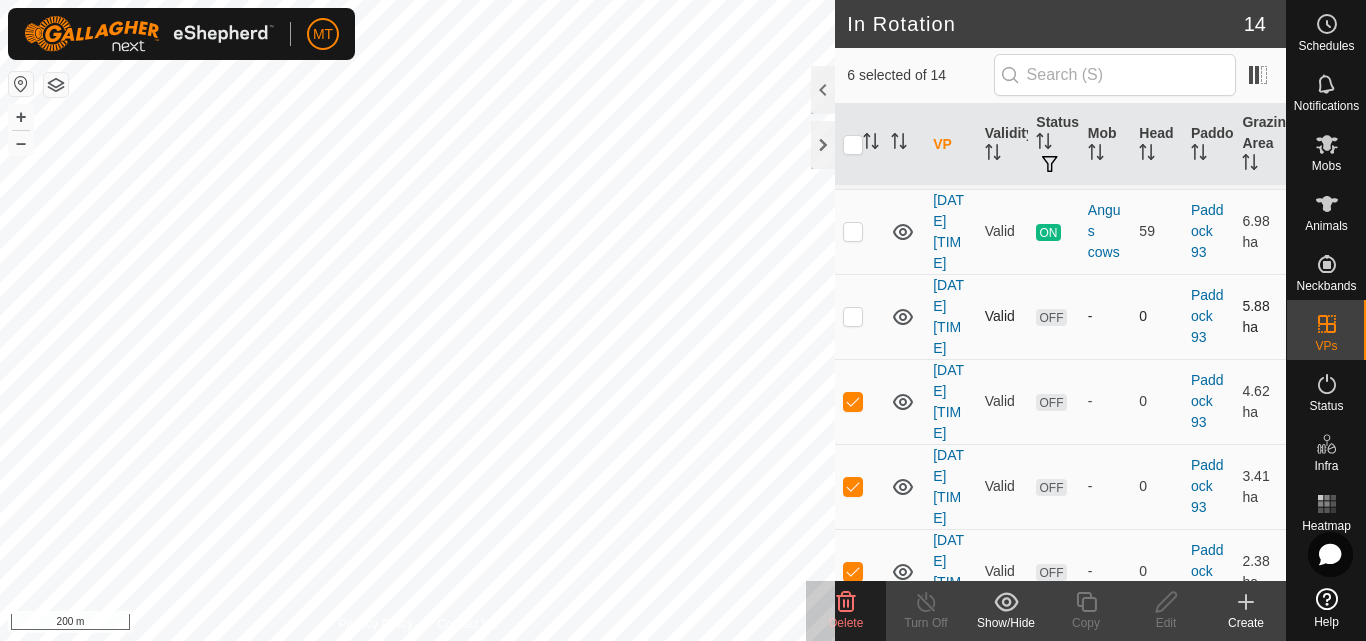 click at bounding box center [853, 316] 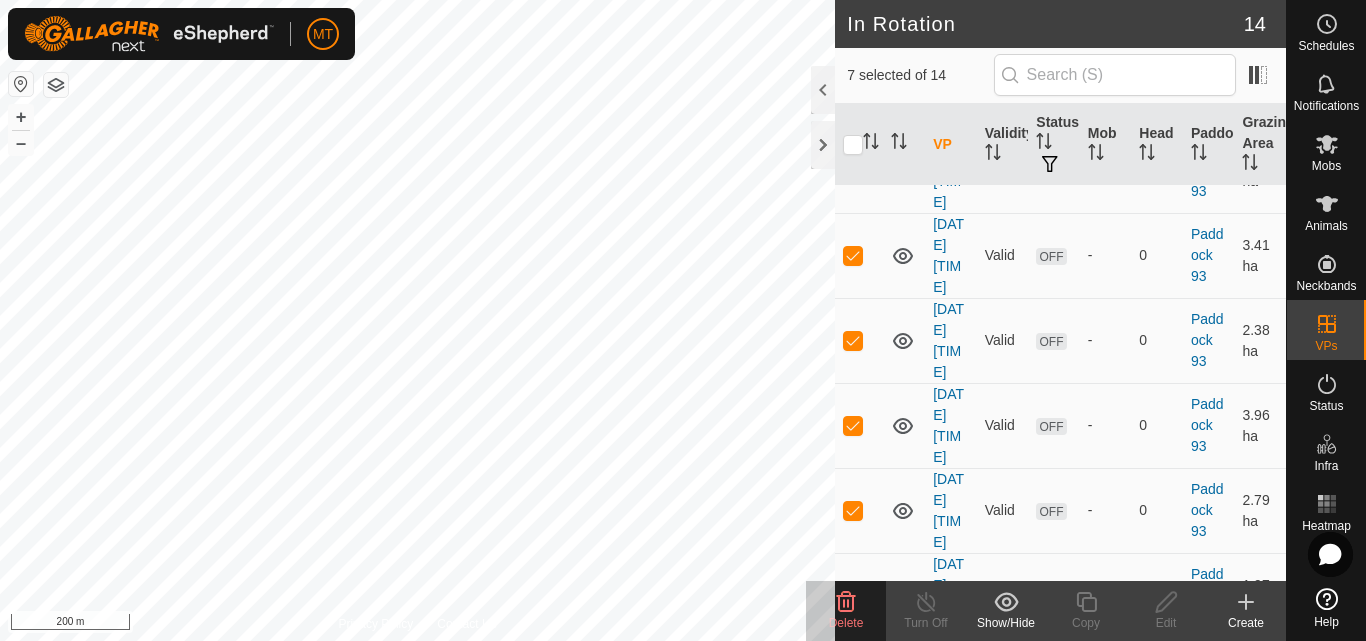 scroll, scrollTop: 924, scrollLeft: 0, axis: vertical 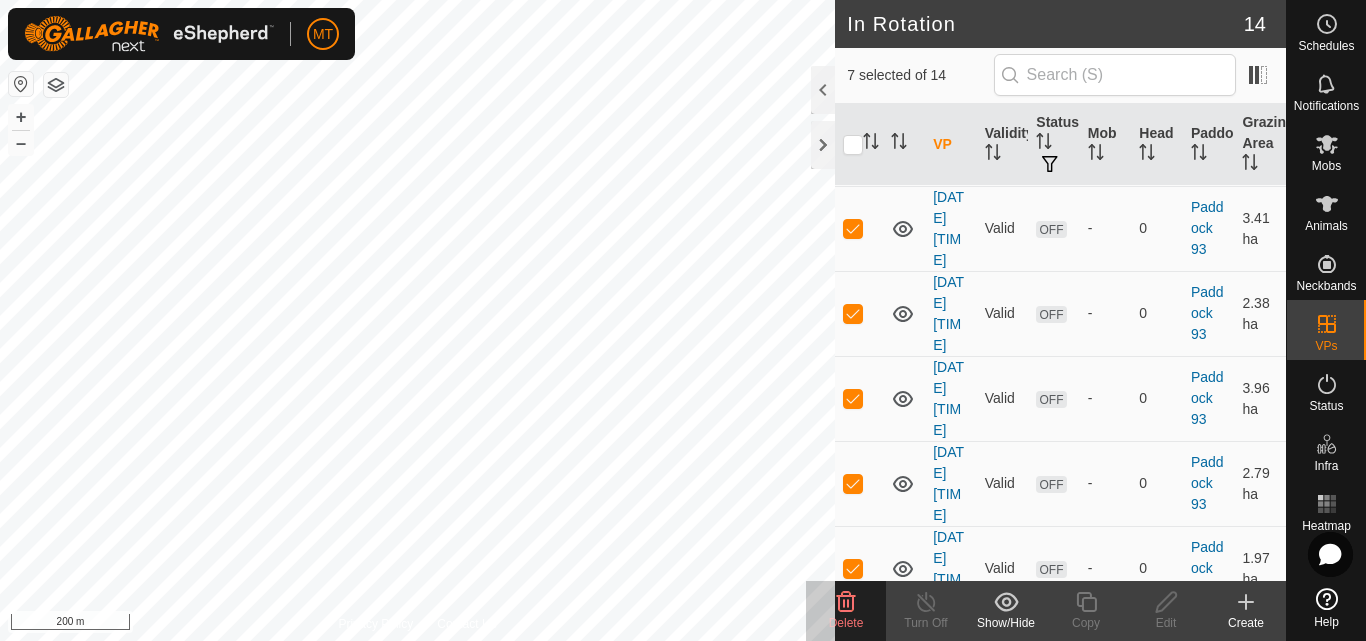 click at bounding box center (853, 143) 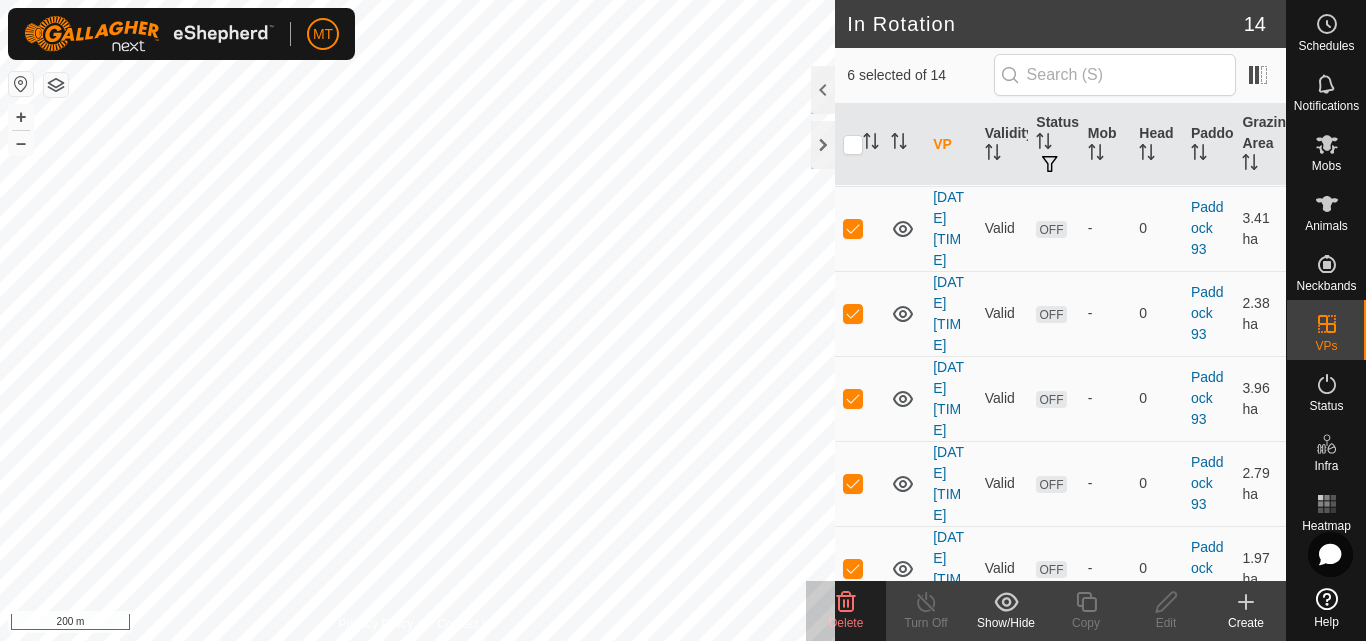 click at bounding box center [853, 143] 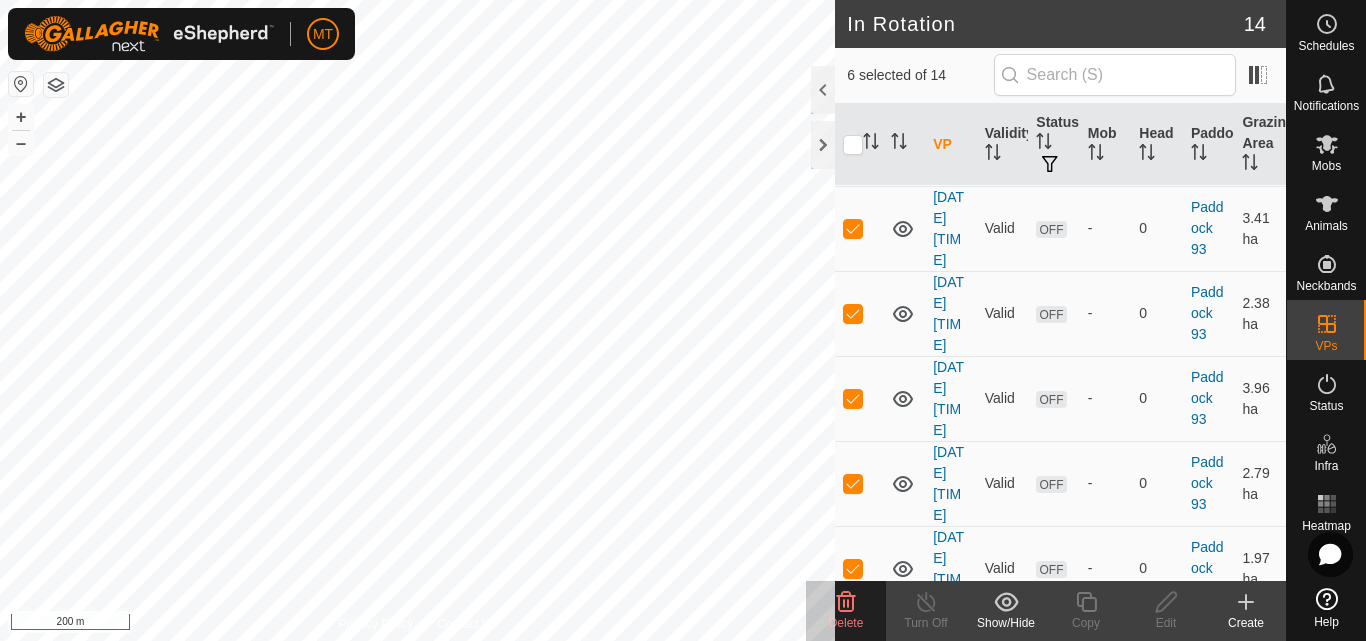 checkbox on "true" 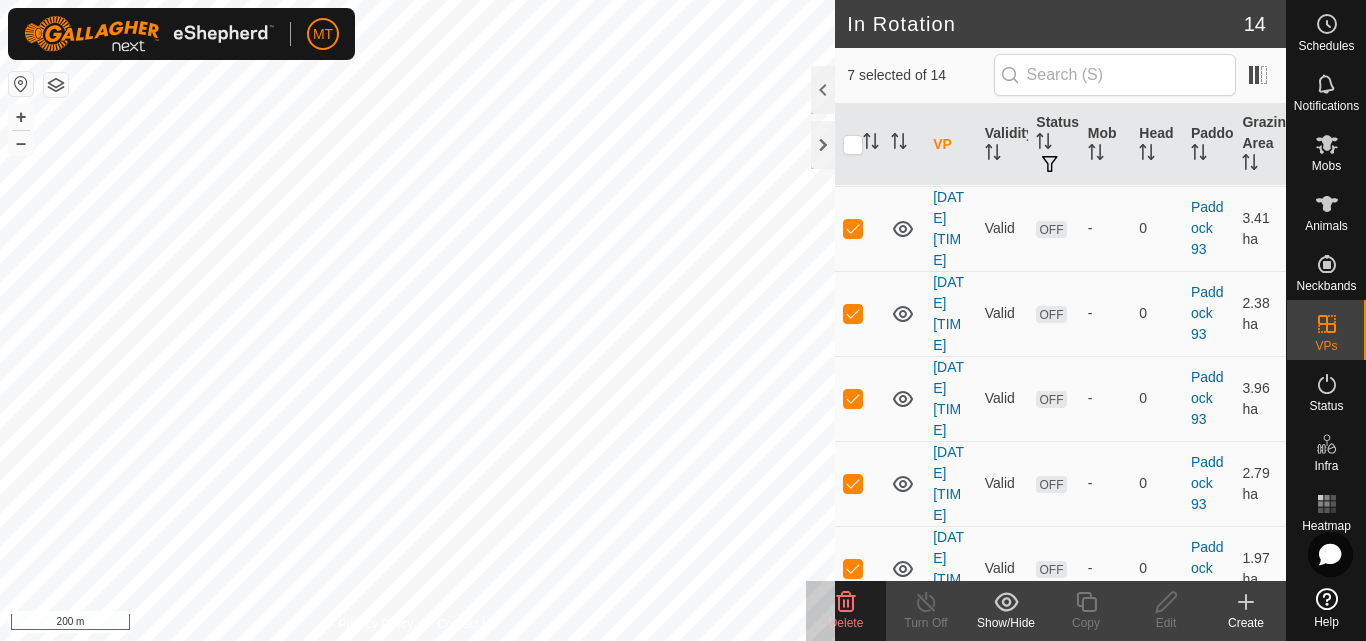 click 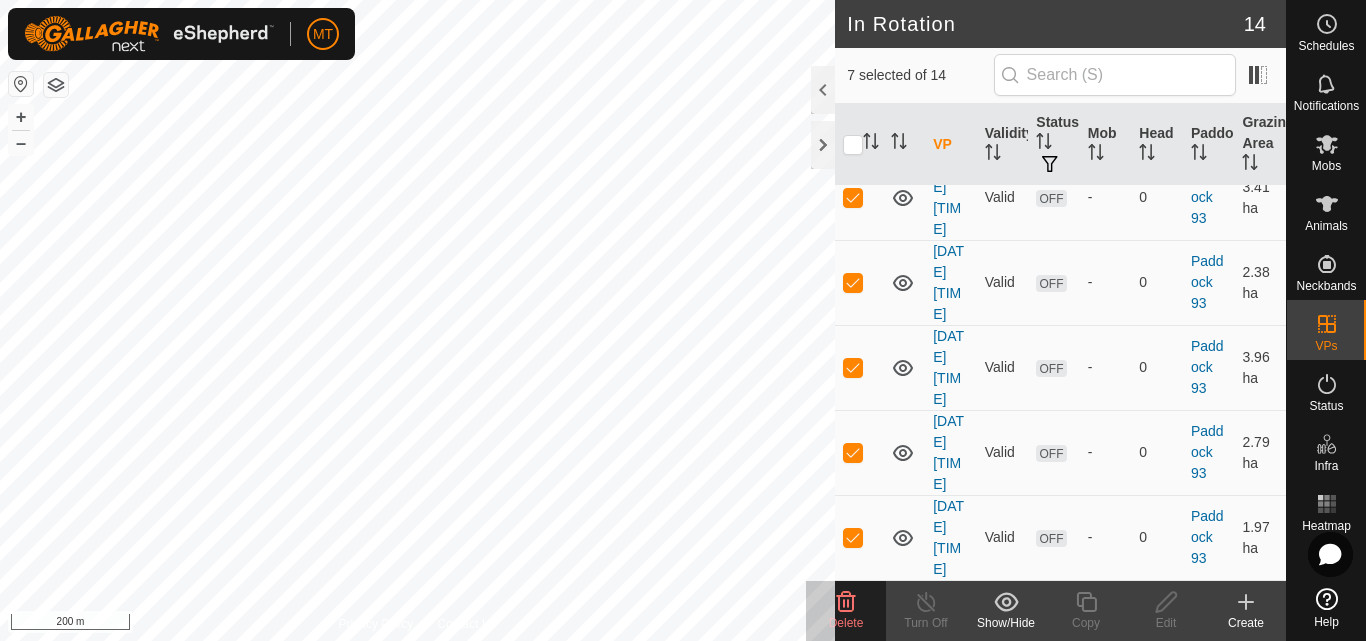 scroll, scrollTop: 1249, scrollLeft: 0, axis: vertical 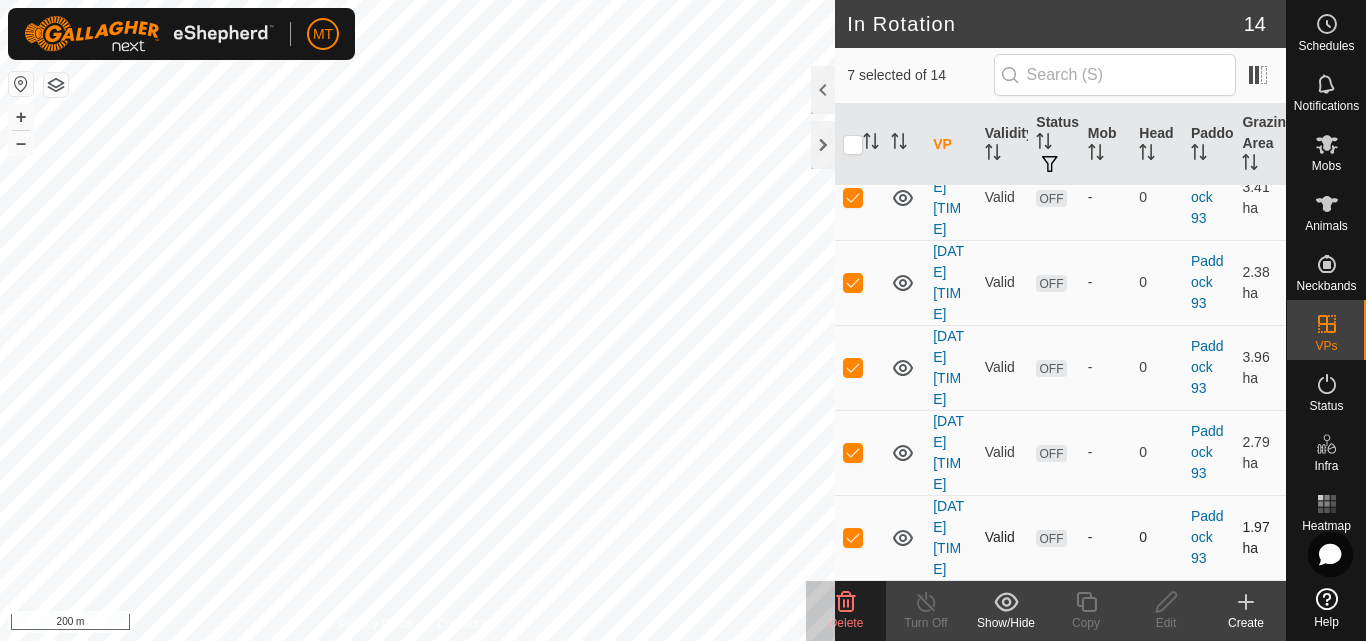 click at bounding box center [853, 537] 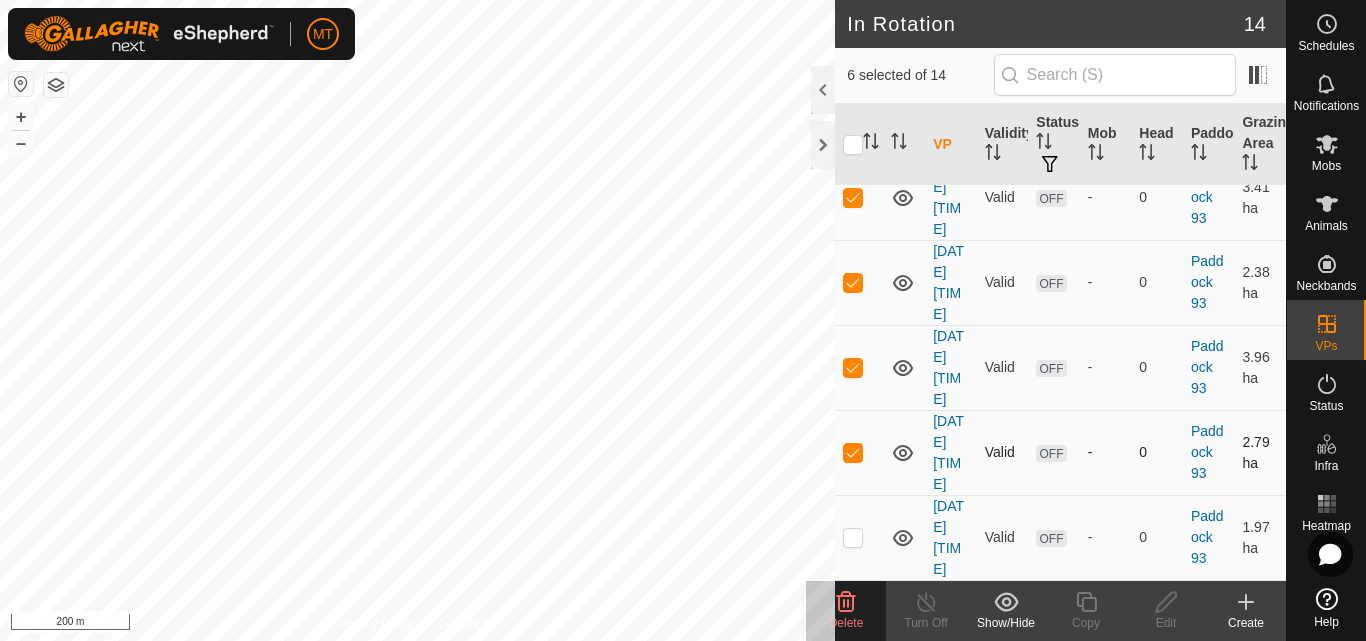 click at bounding box center [859, 452] 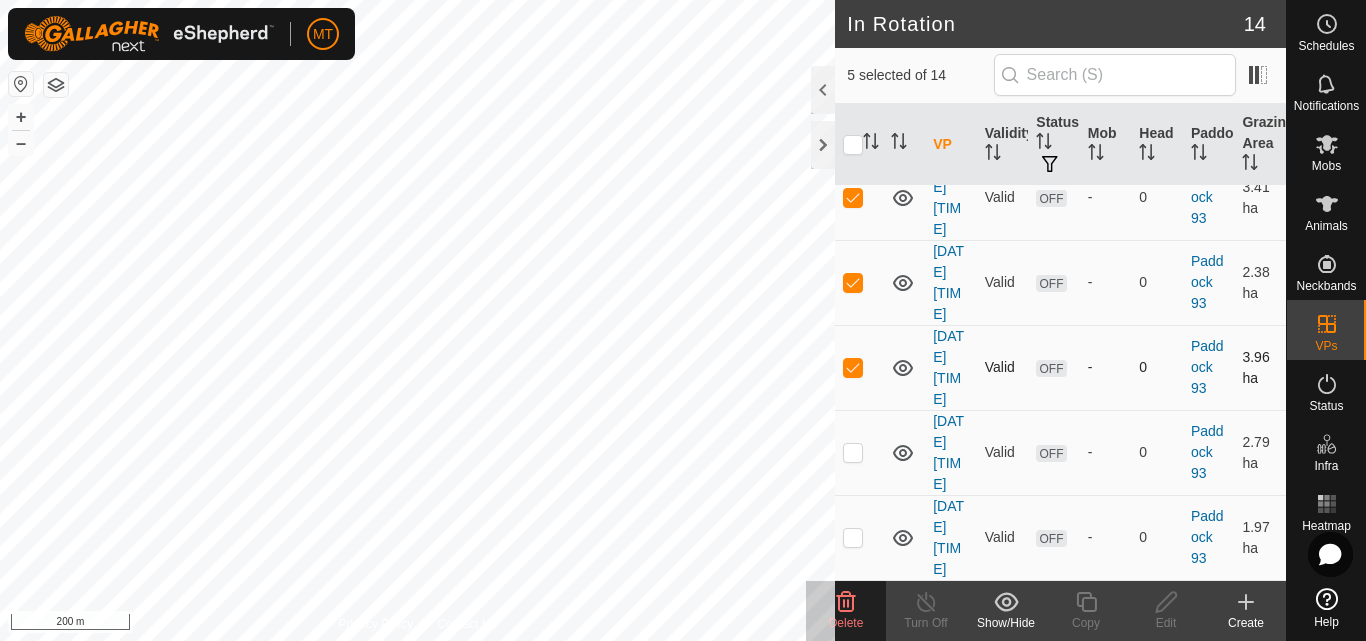 checkbox on "false" 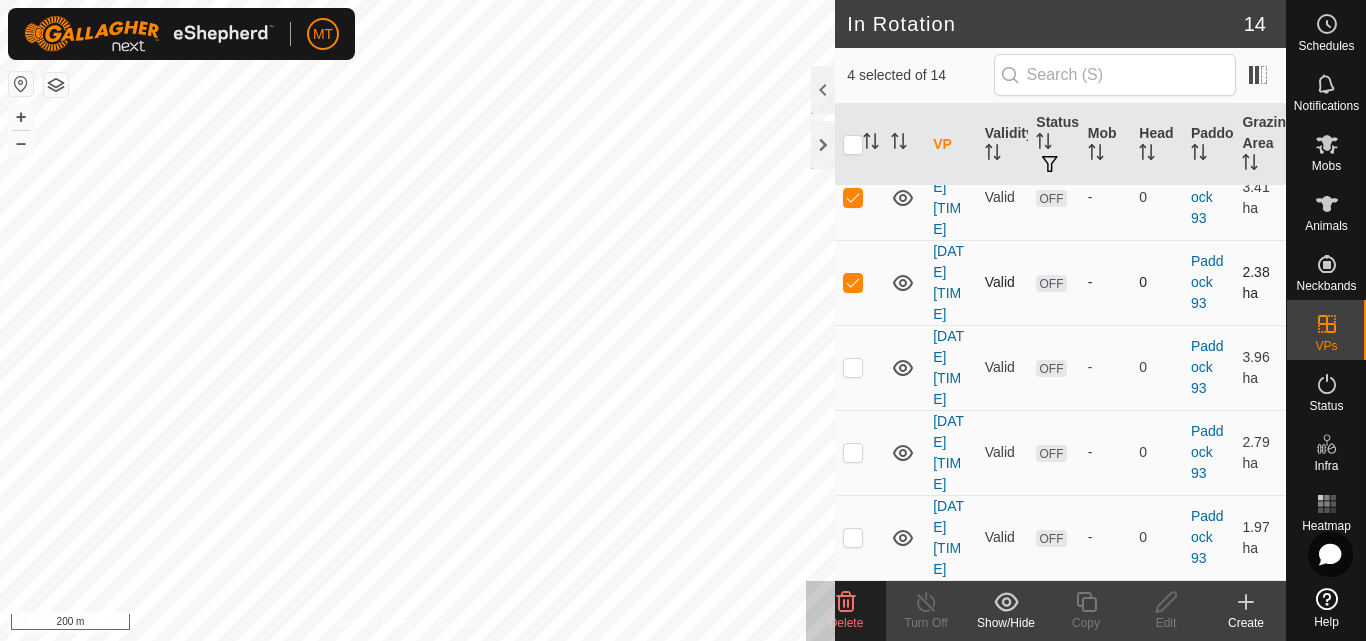 click at bounding box center [853, 282] 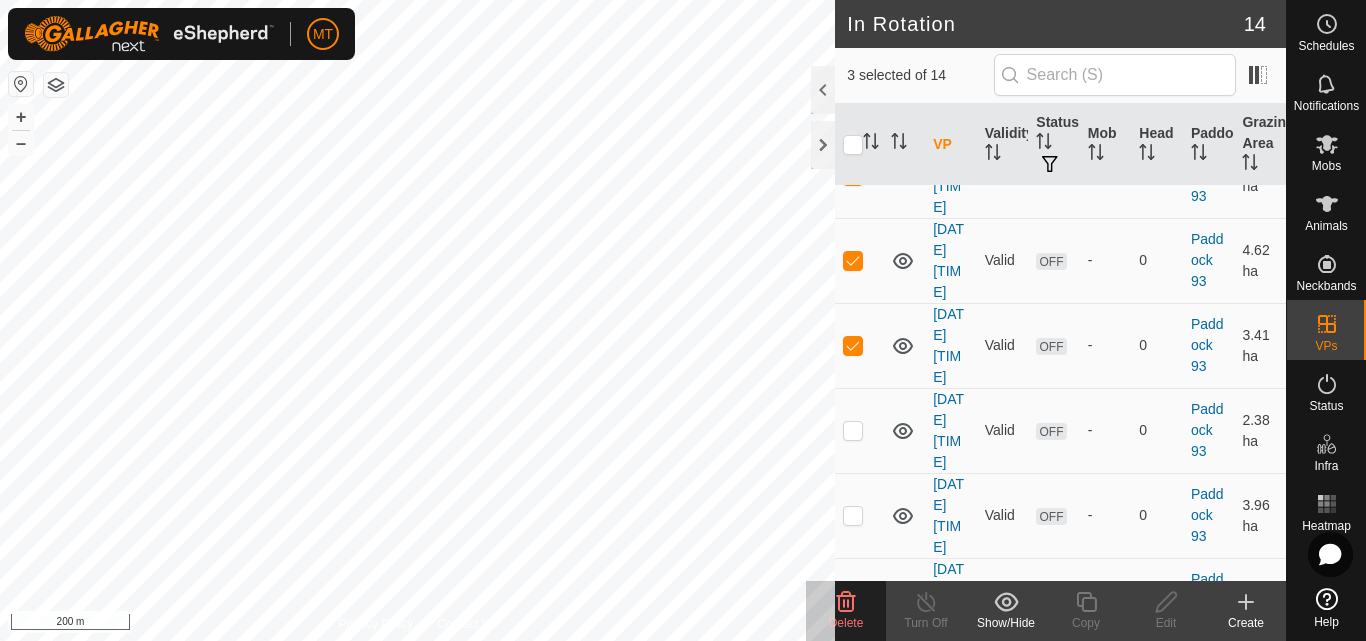 scroll, scrollTop: 869, scrollLeft: 0, axis: vertical 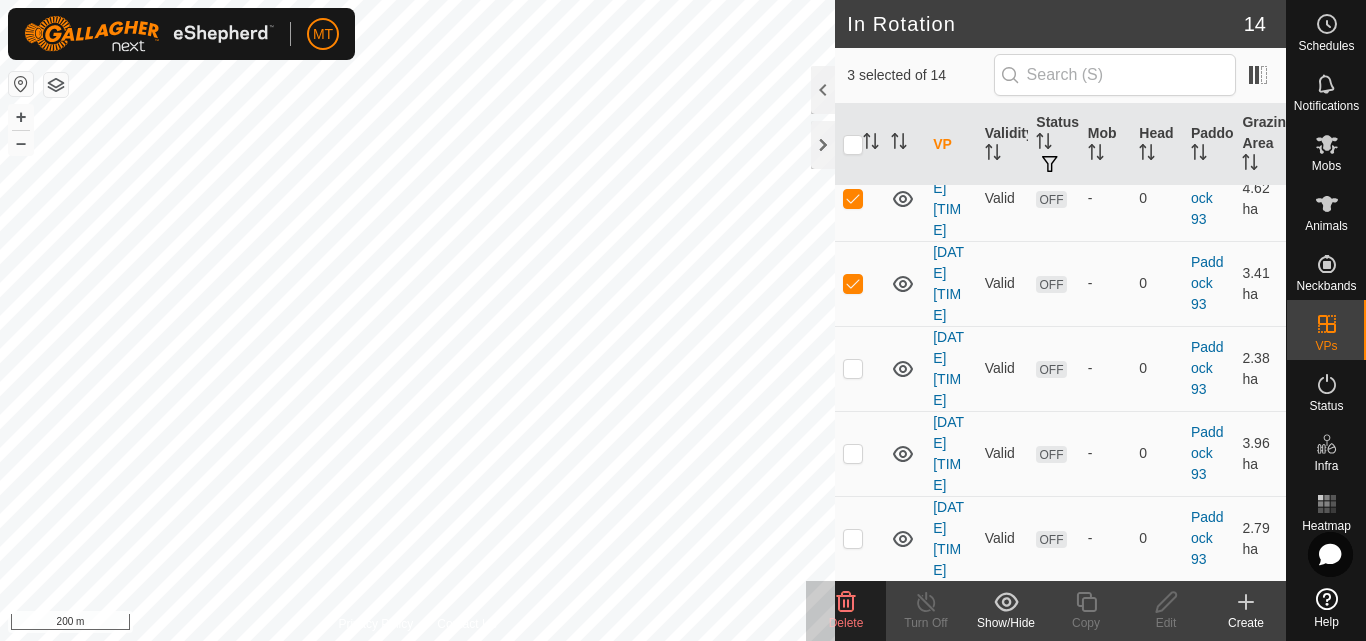 click at bounding box center [853, 113] 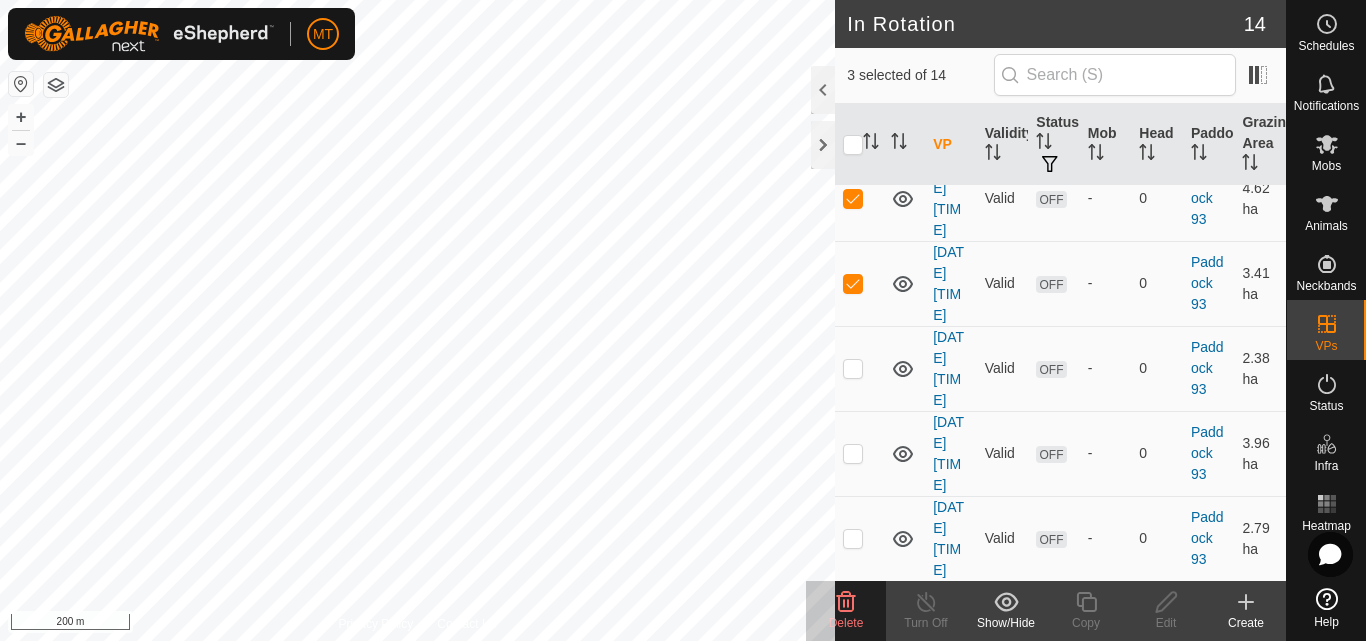 checkbox on "false" 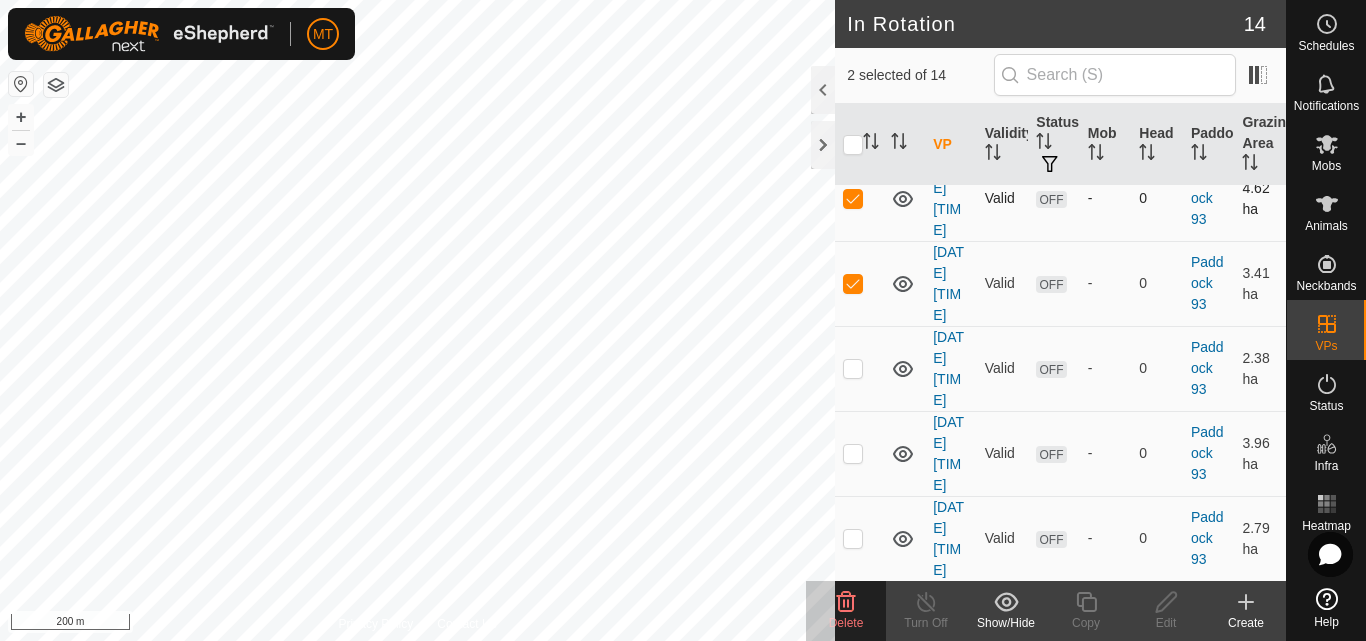 click at bounding box center (853, 198) 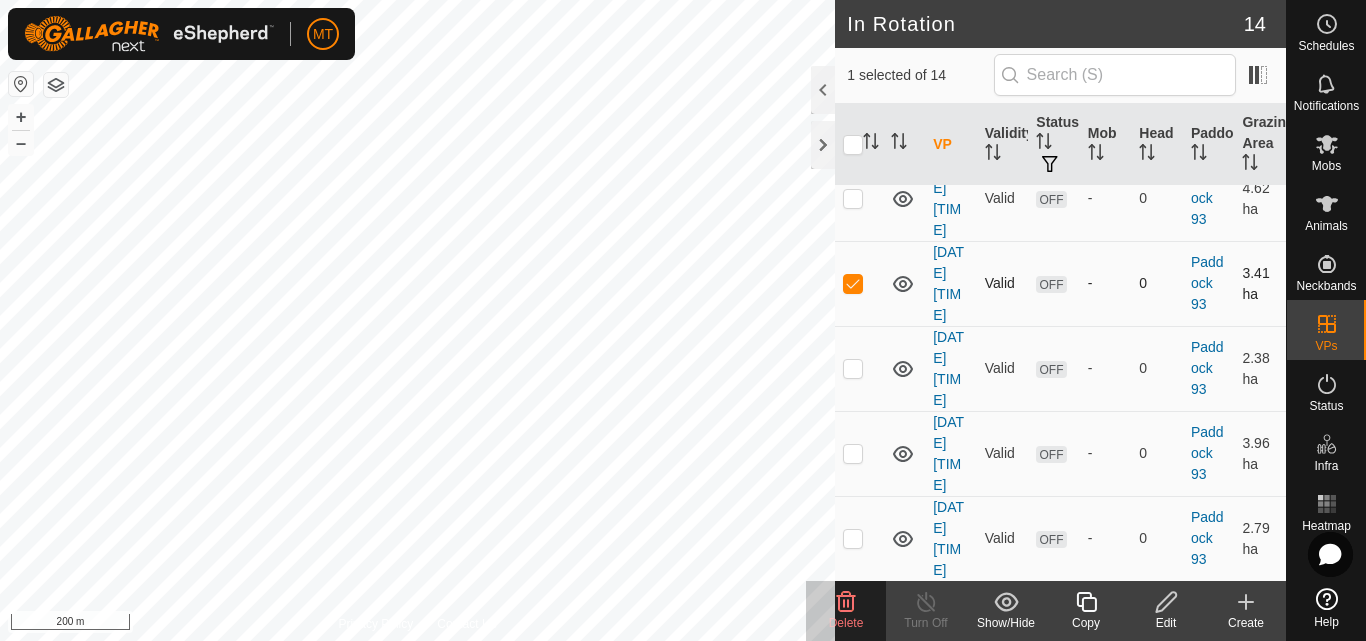click at bounding box center (859, 283) 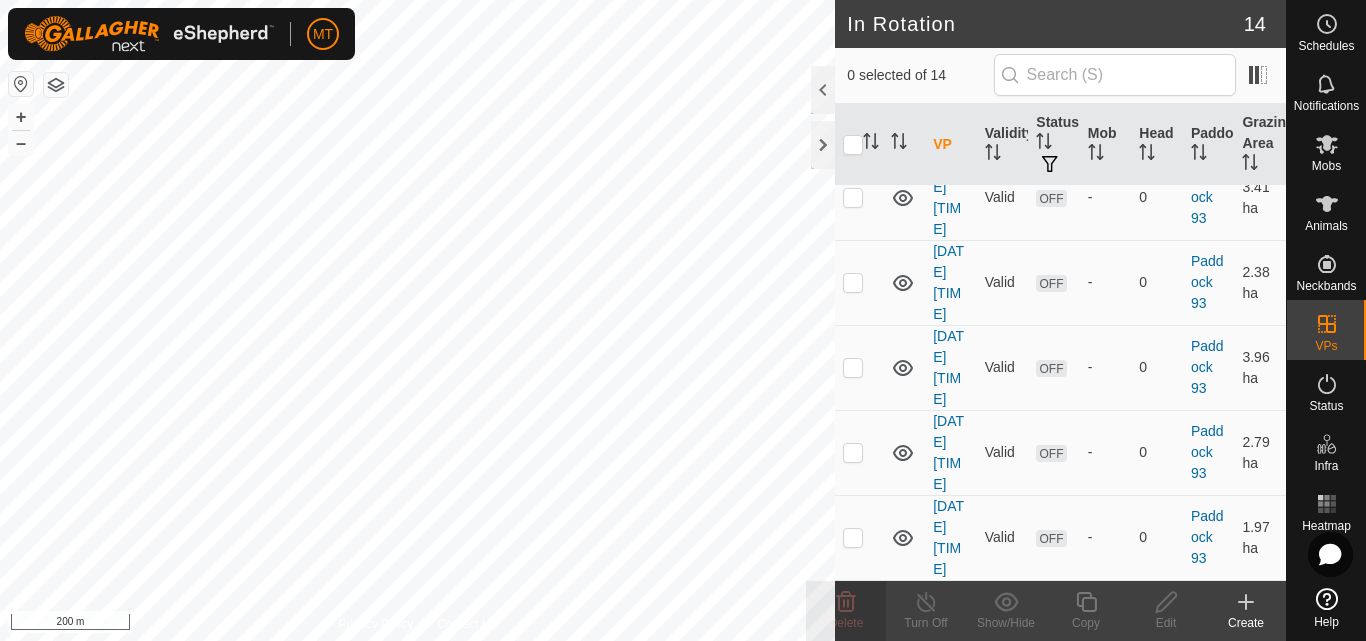 scroll, scrollTop: 1139, scrollLeft: 0, axis: vertical 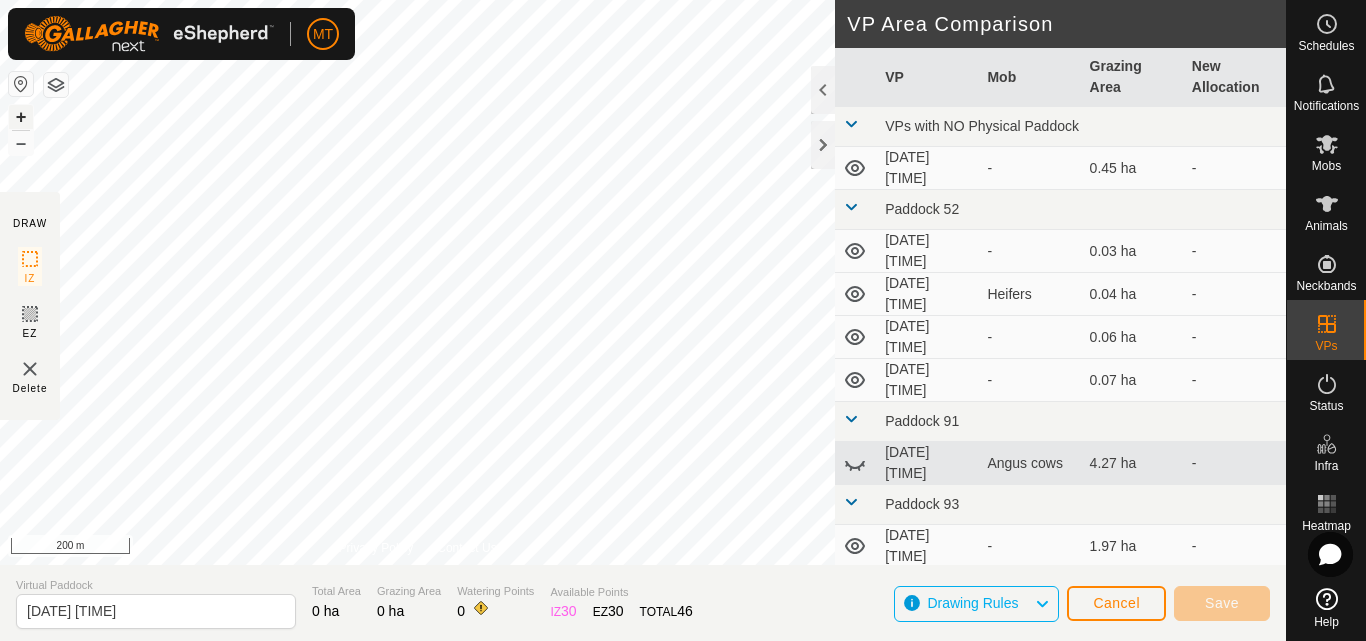 click on "+" at bounding box center (21, 117) 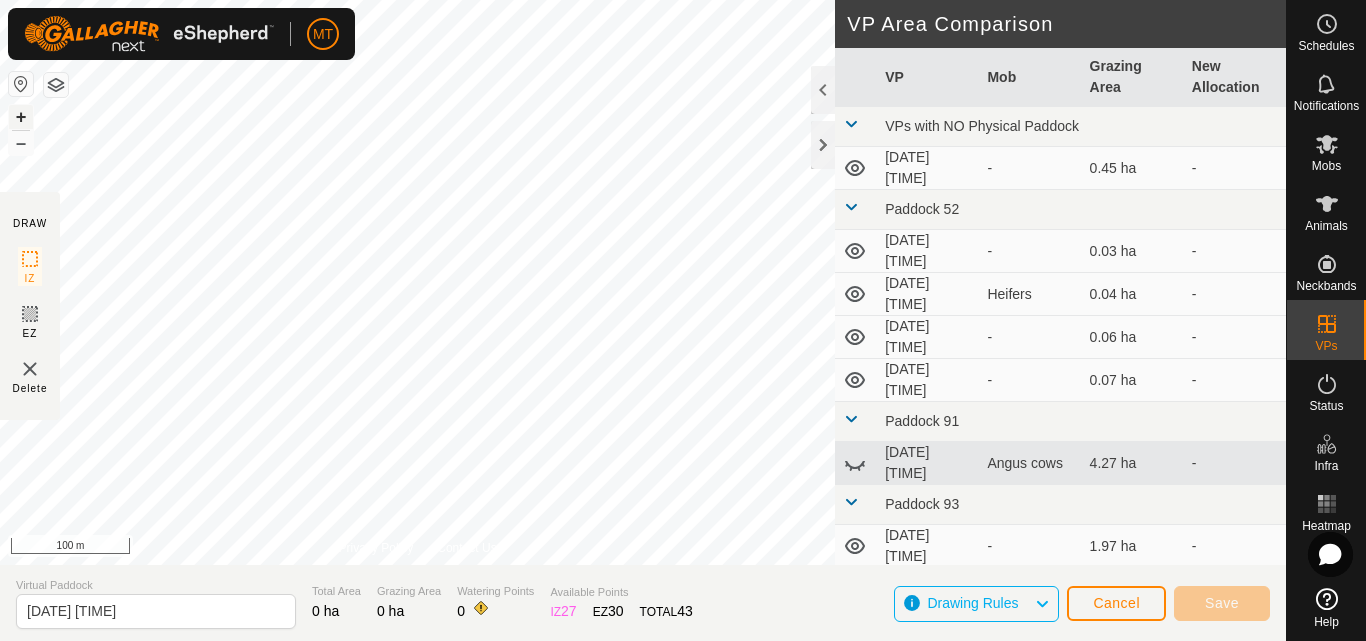 click on "+" at bounding box center (21, 117) 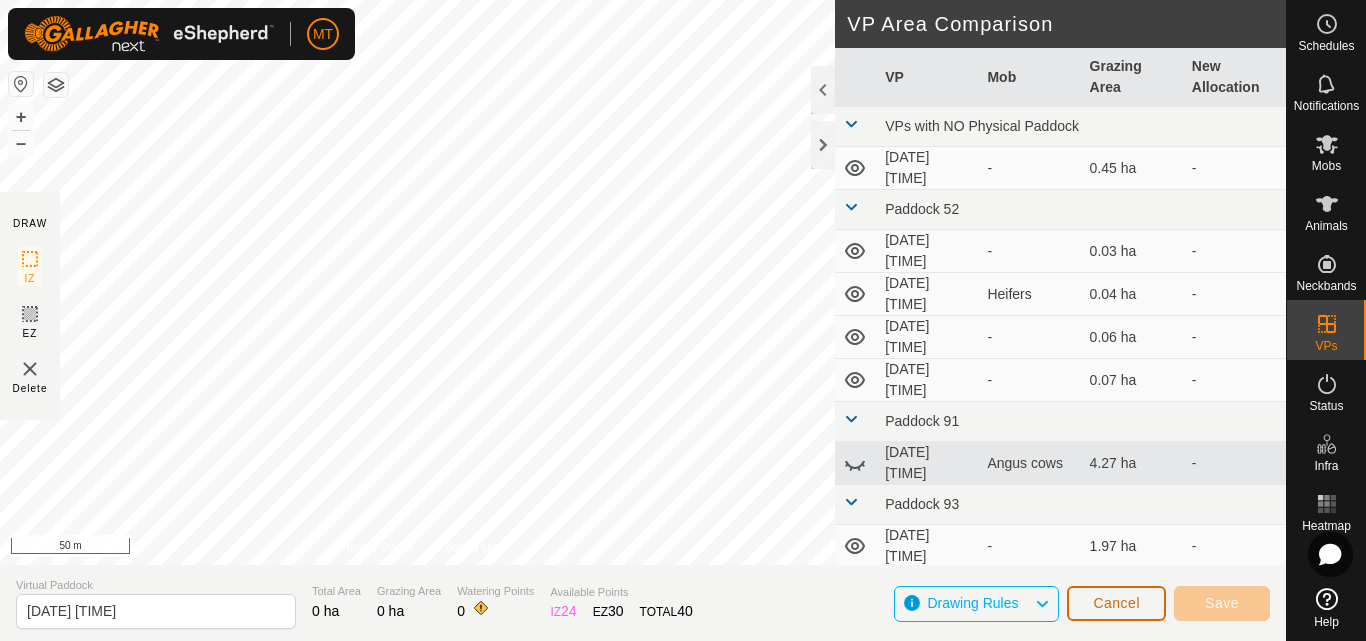click on "Cancel" 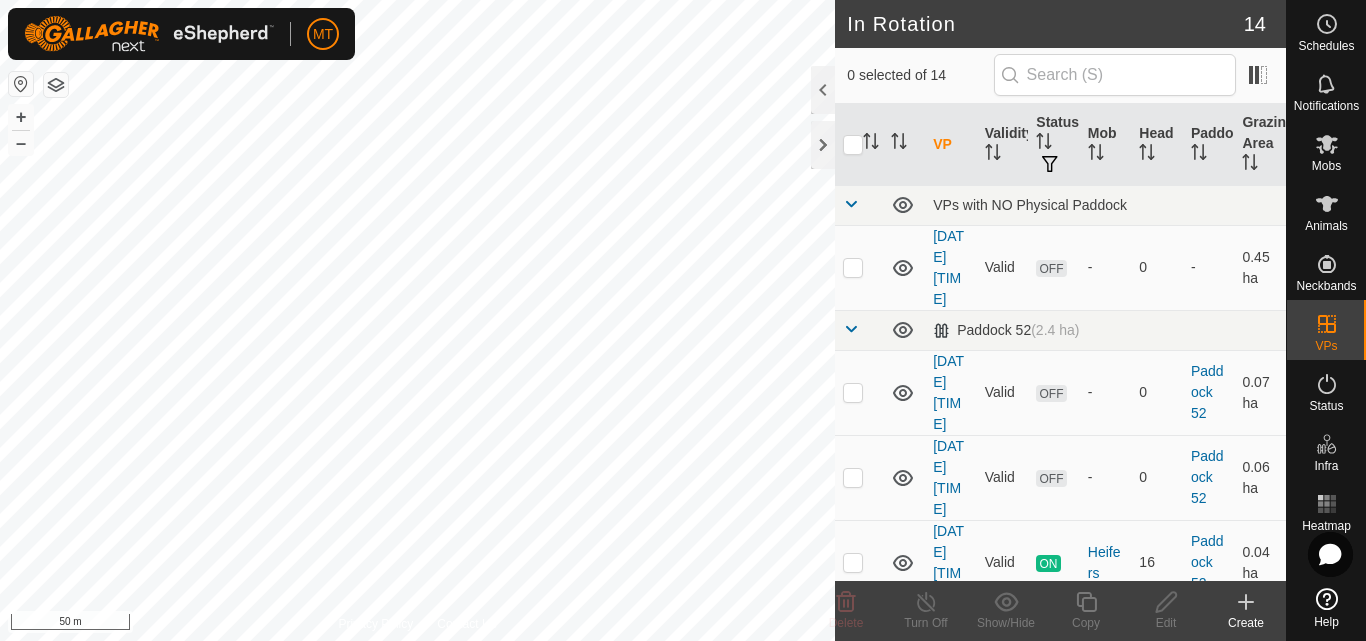 click 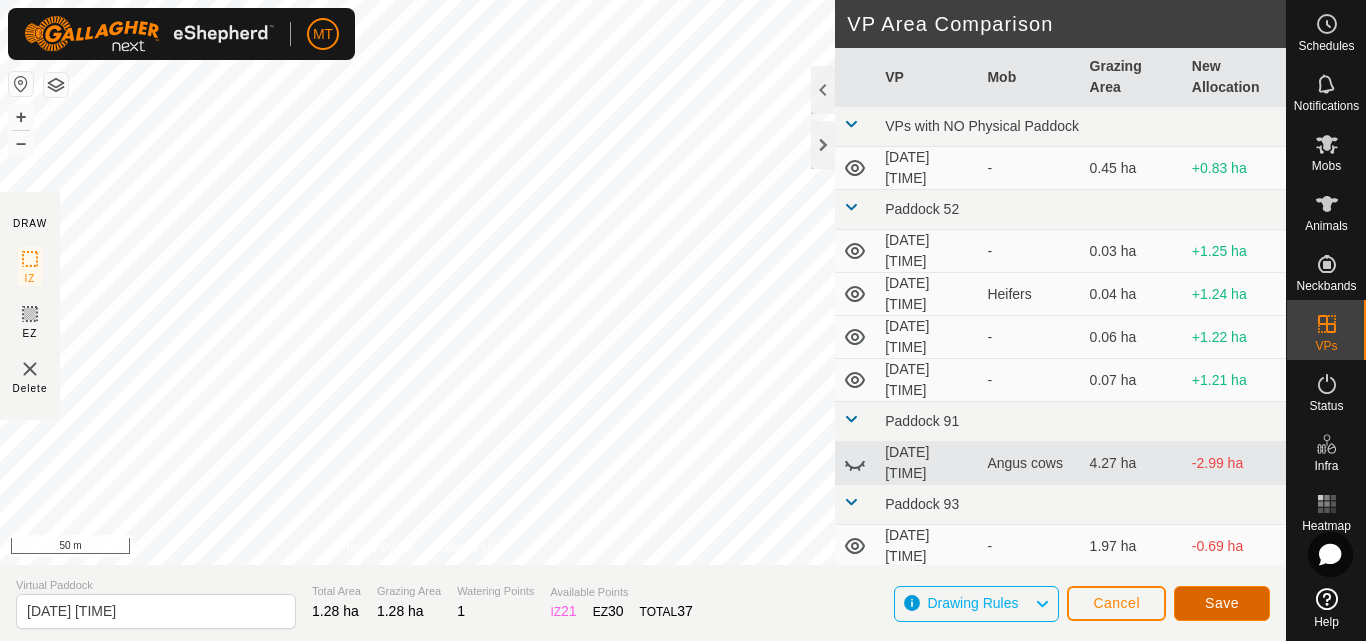 click on "Save" 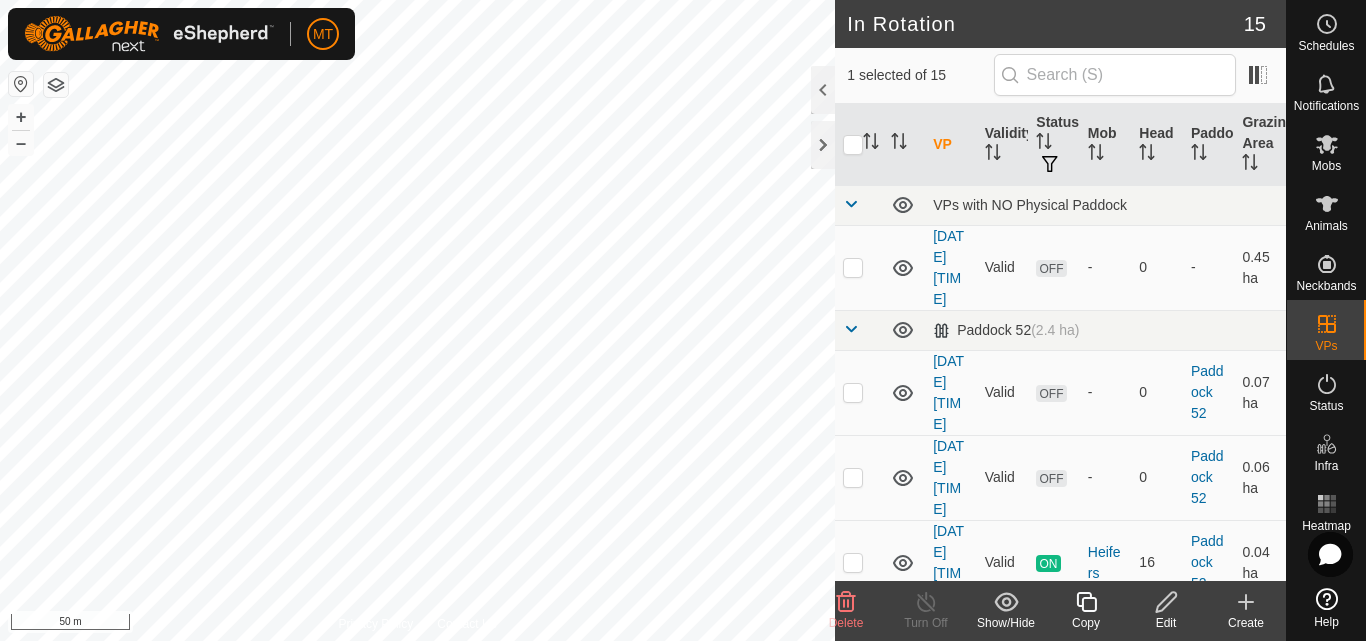 click 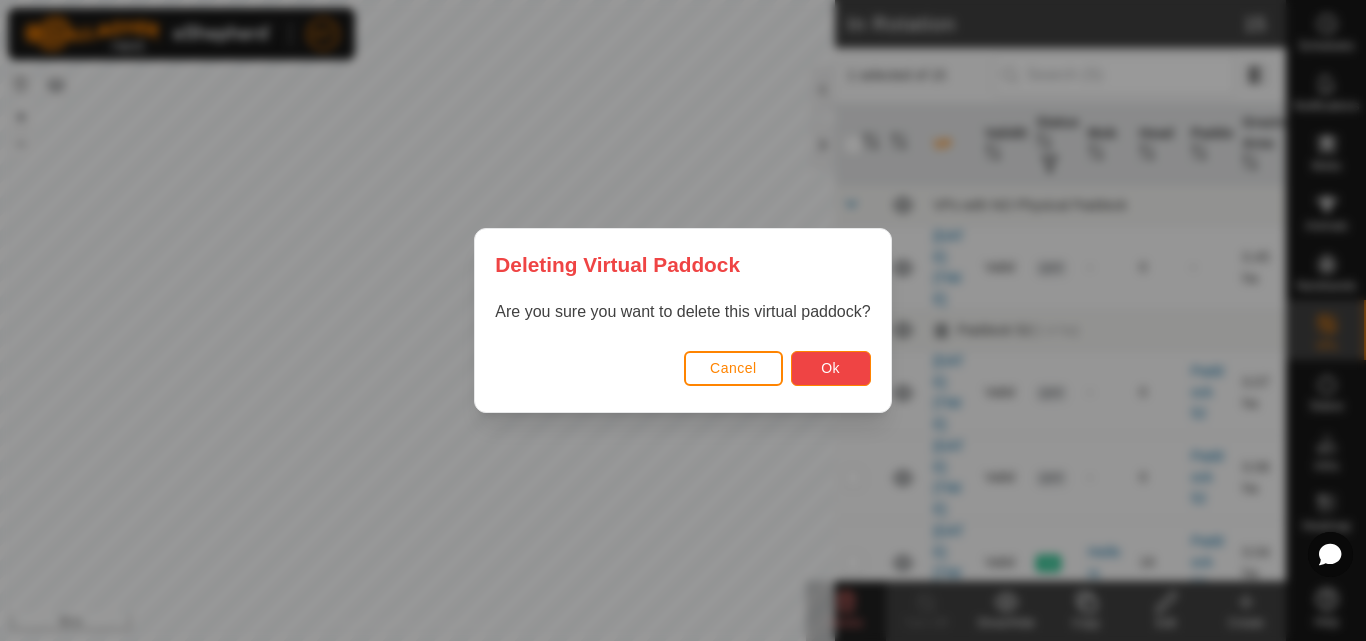 click on "Ok" at bounding box center (831, 368) 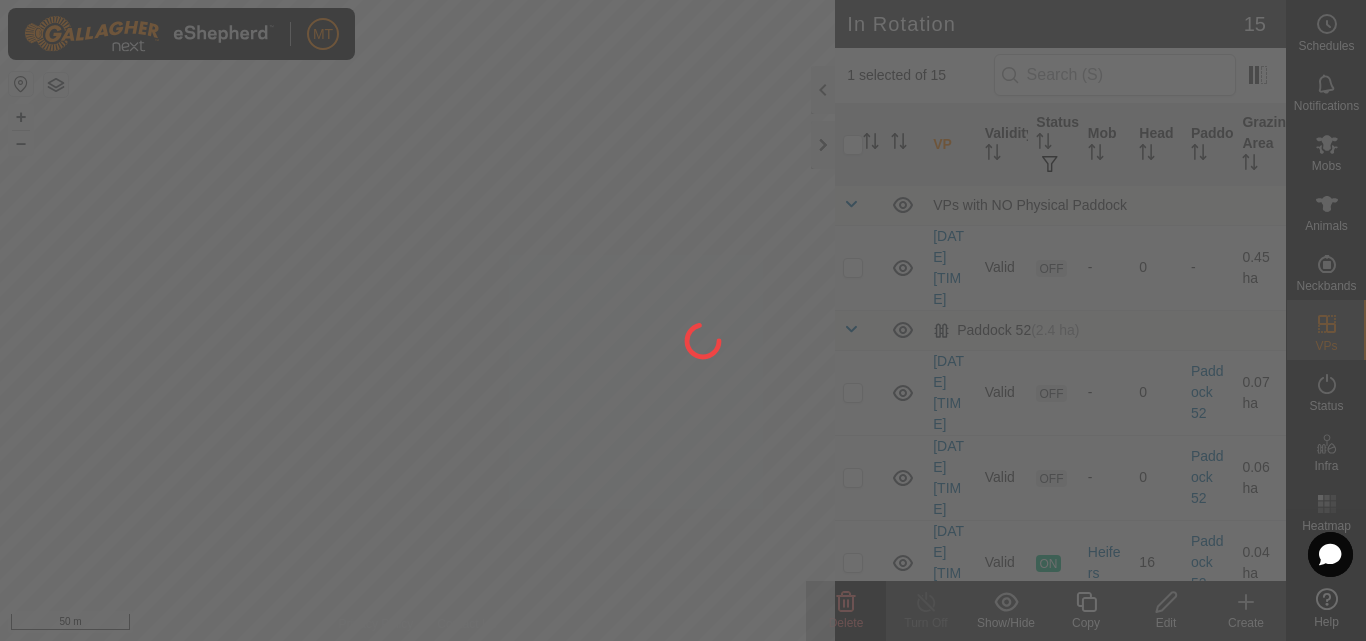 checkbox on "false" 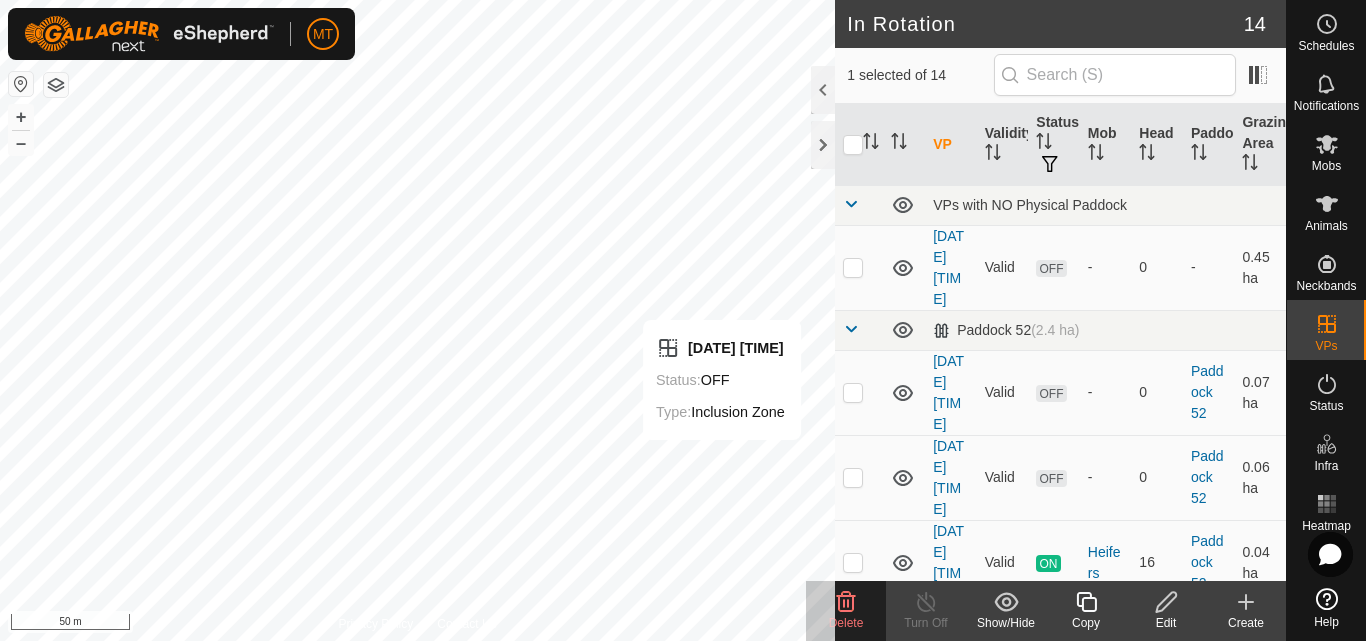 click 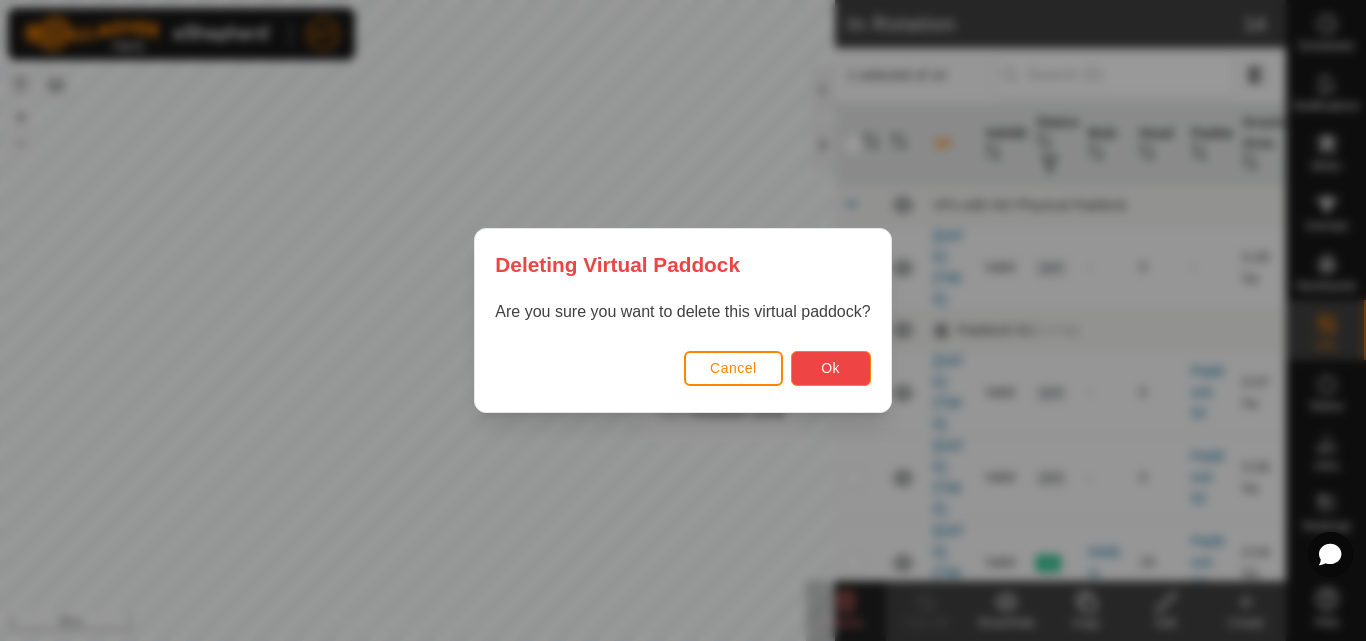click on "Ok" at bounding box center [830, 368] 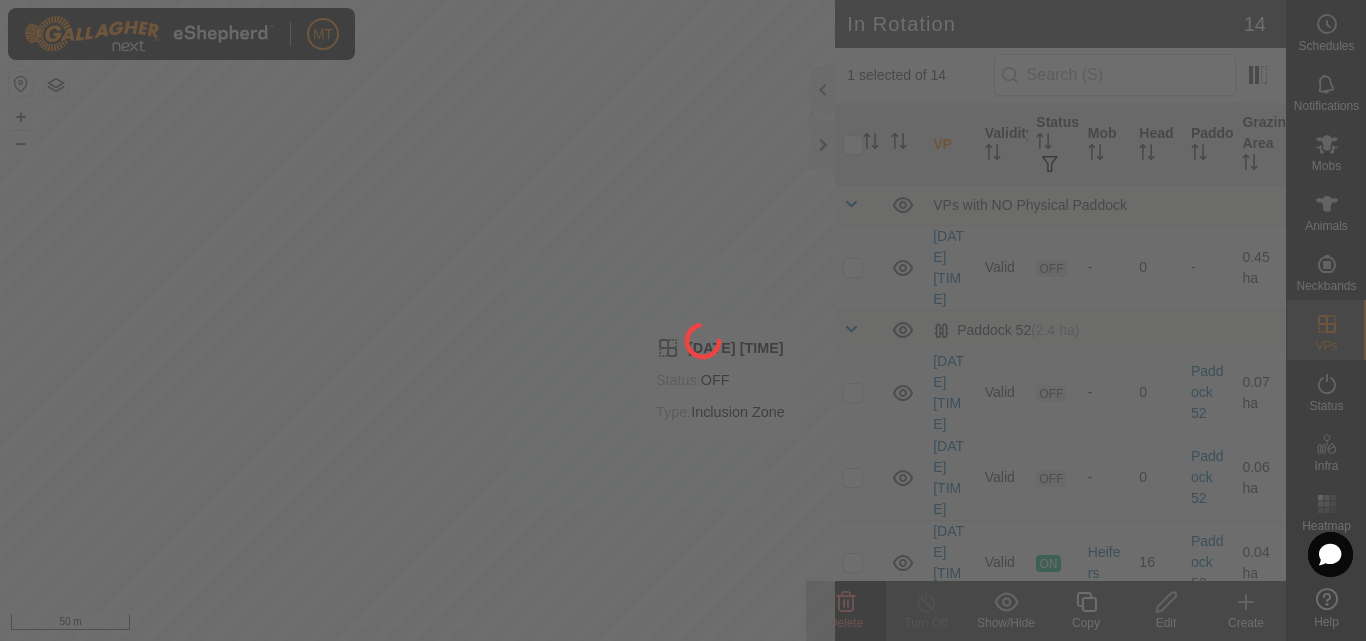 checkbox on "false" 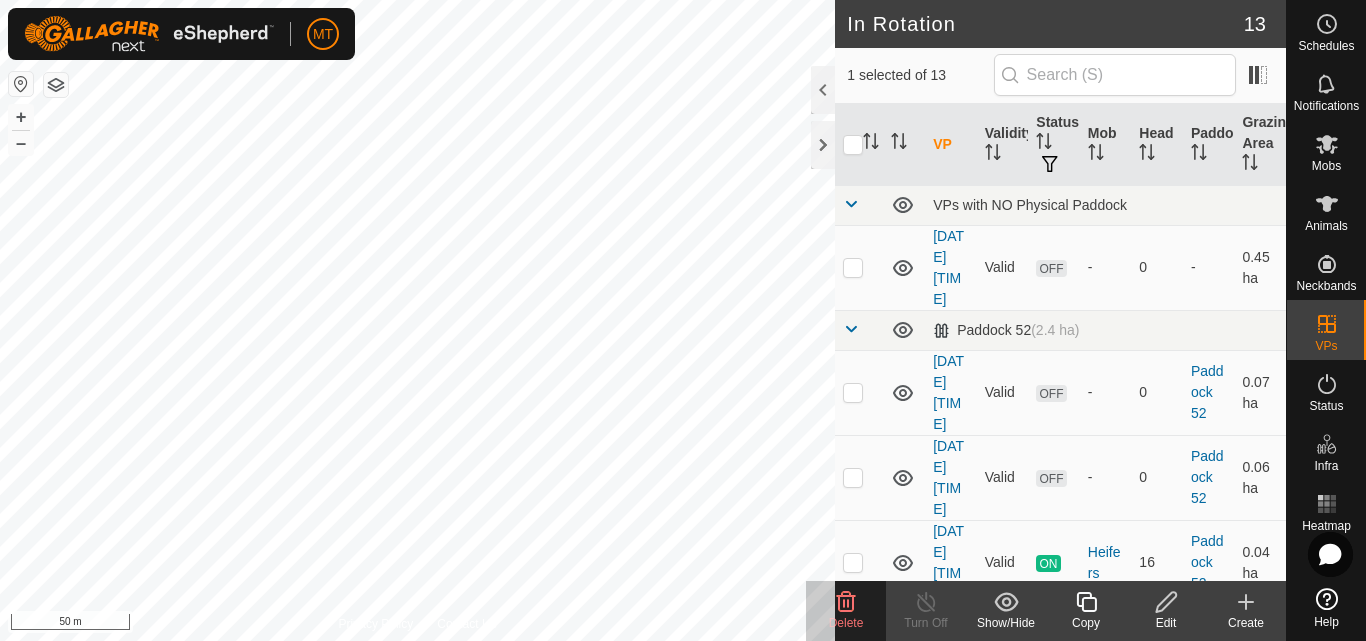 click 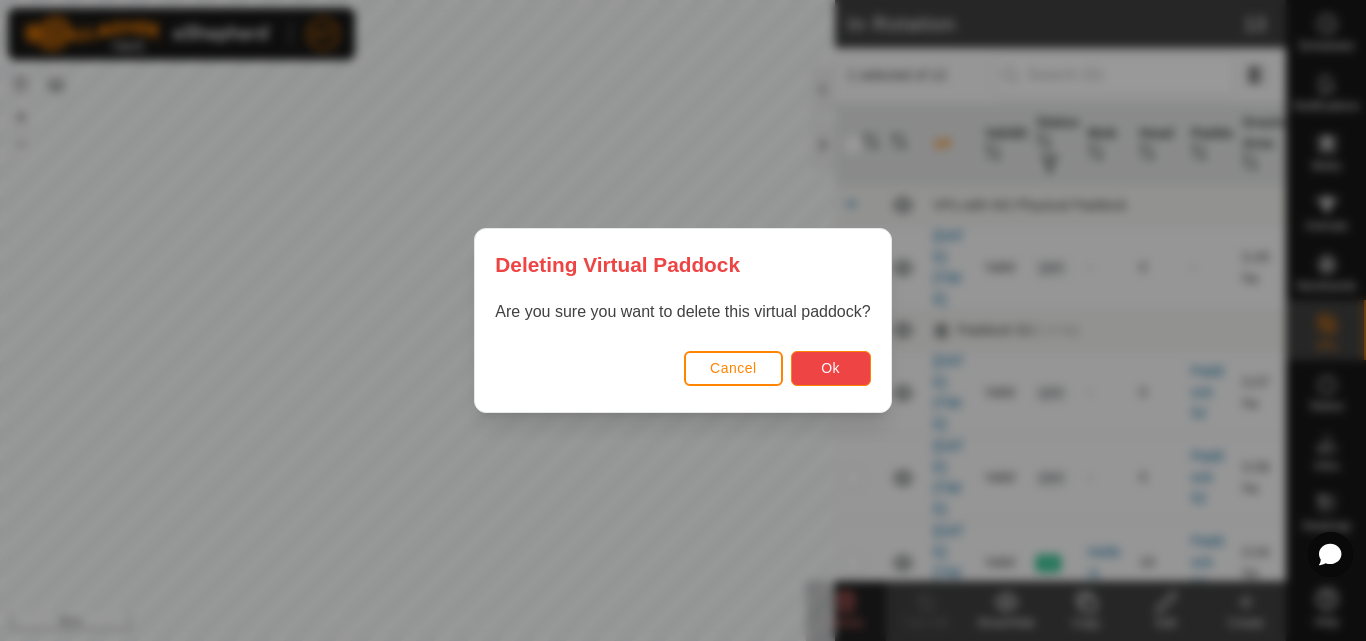 click on "Ok" at bounding box center (831, 368) 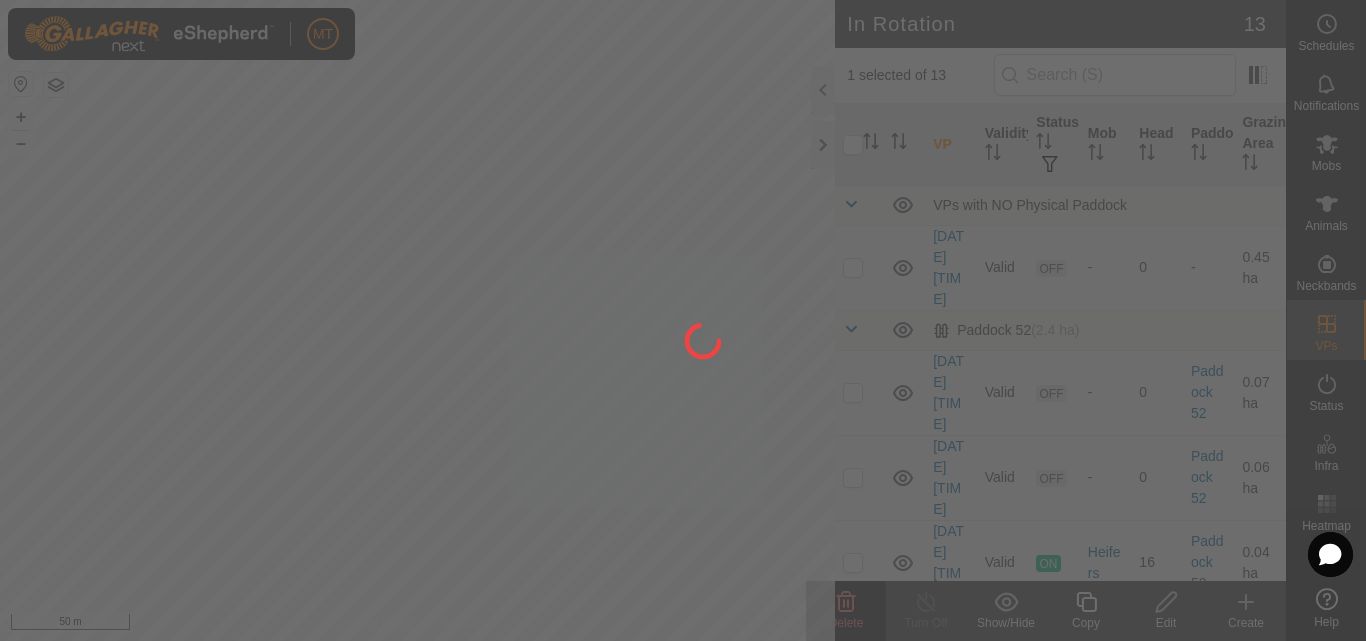 checkbox on "false" 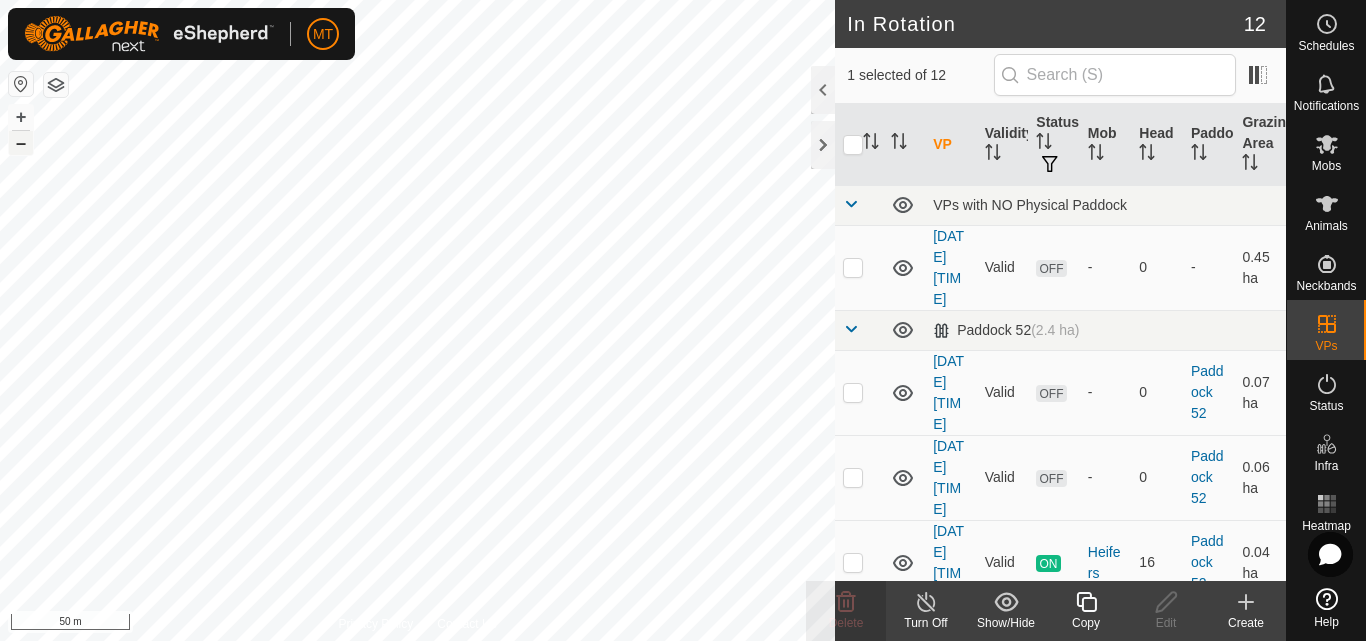 click on "–" at bounding box center [21, 143] 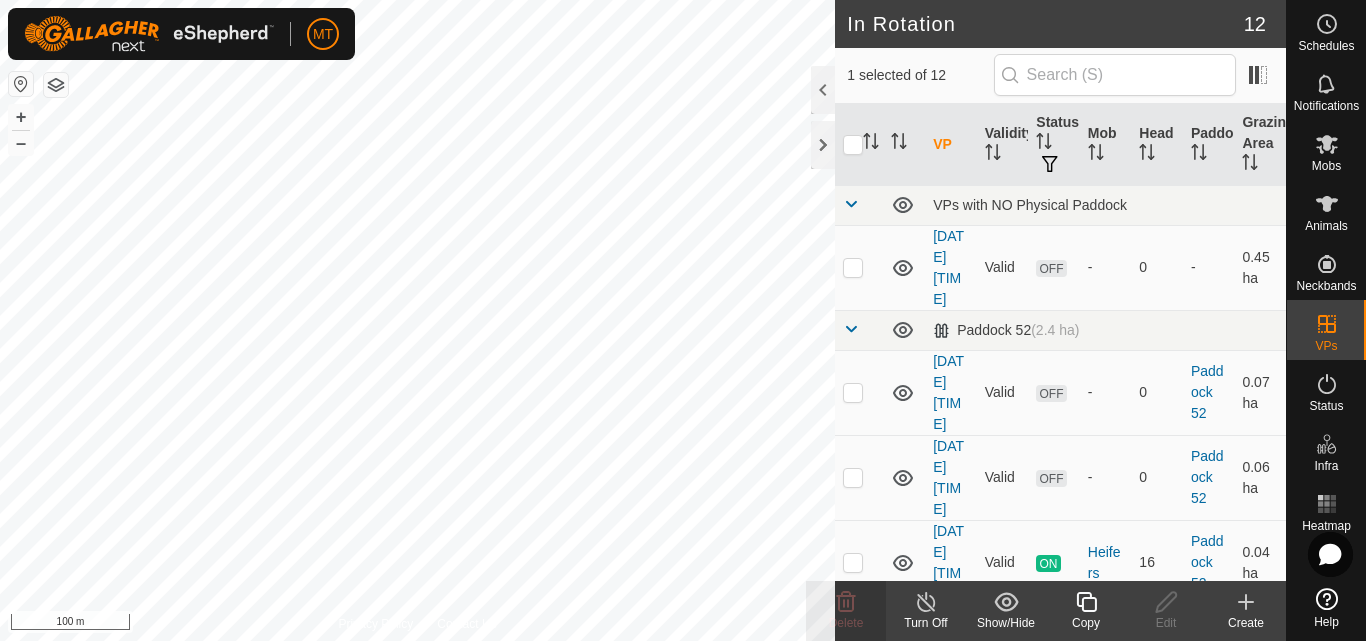 checkbox on "false" 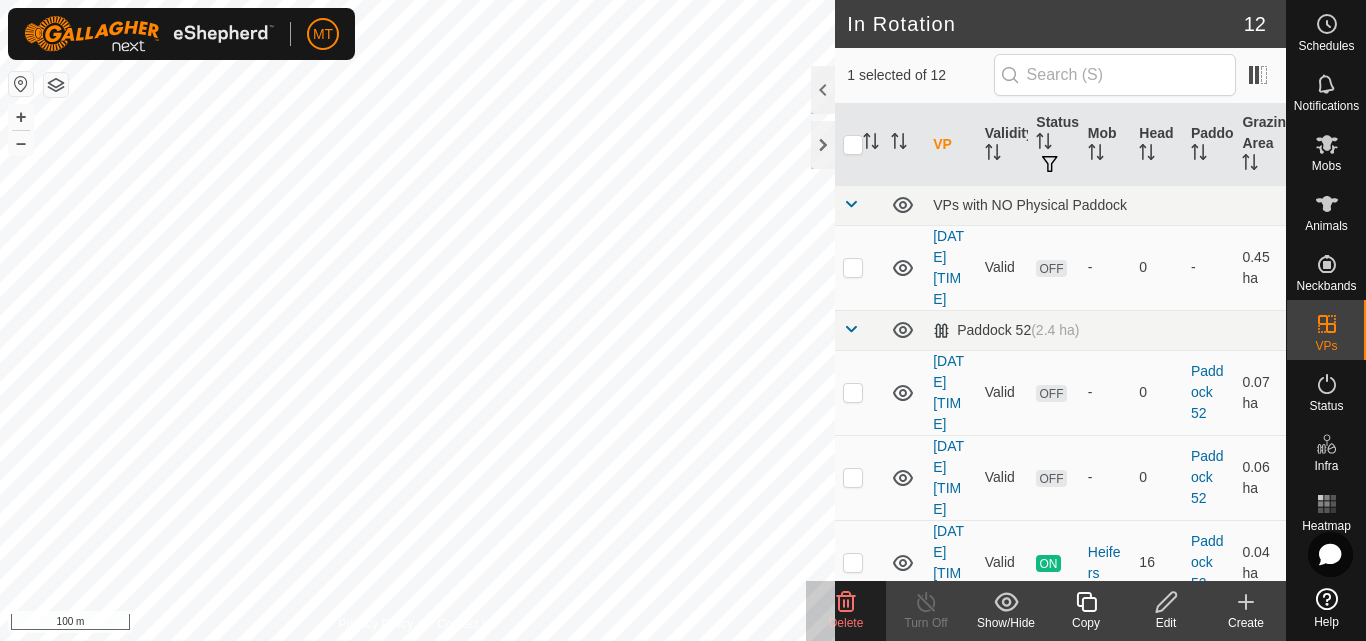 click 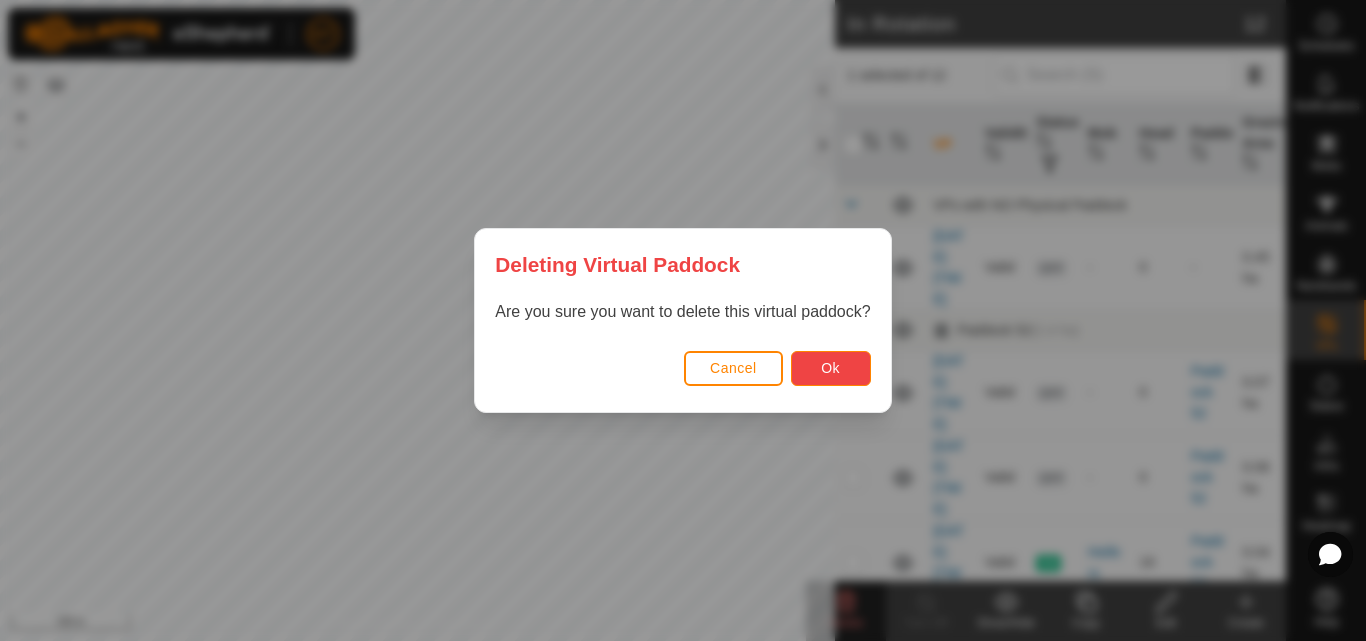 click on "Ok" at bounding box center [830, 368] 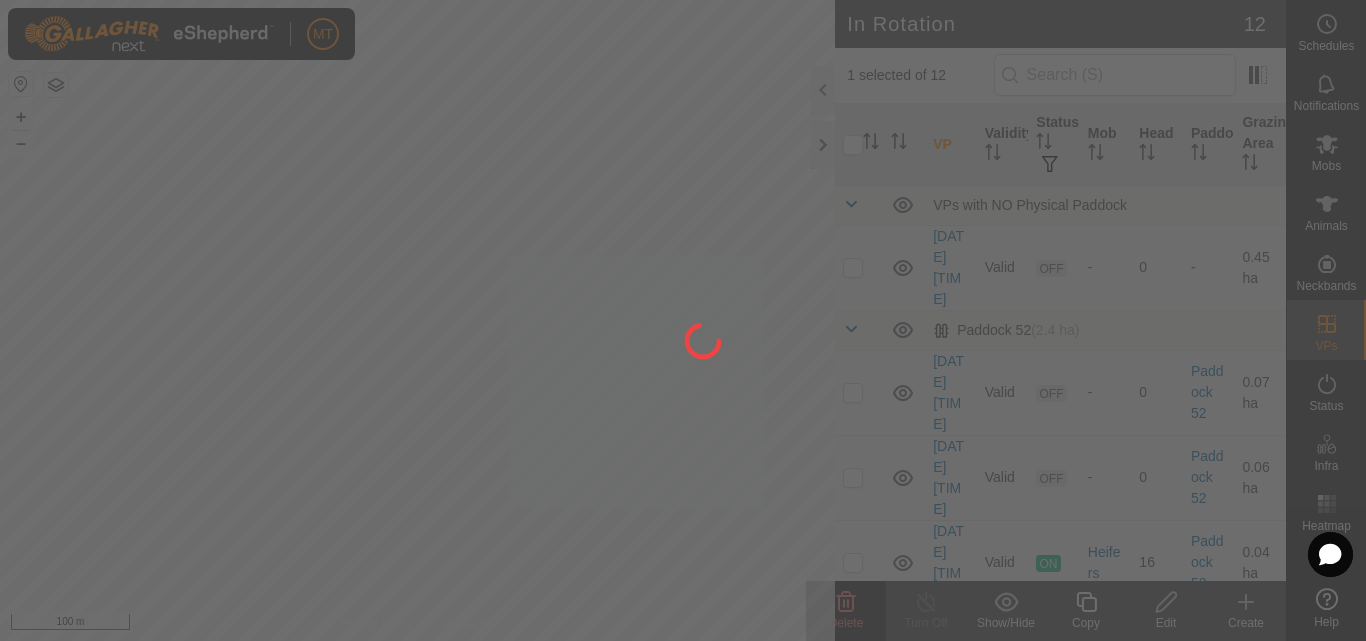 checkbox on "false" 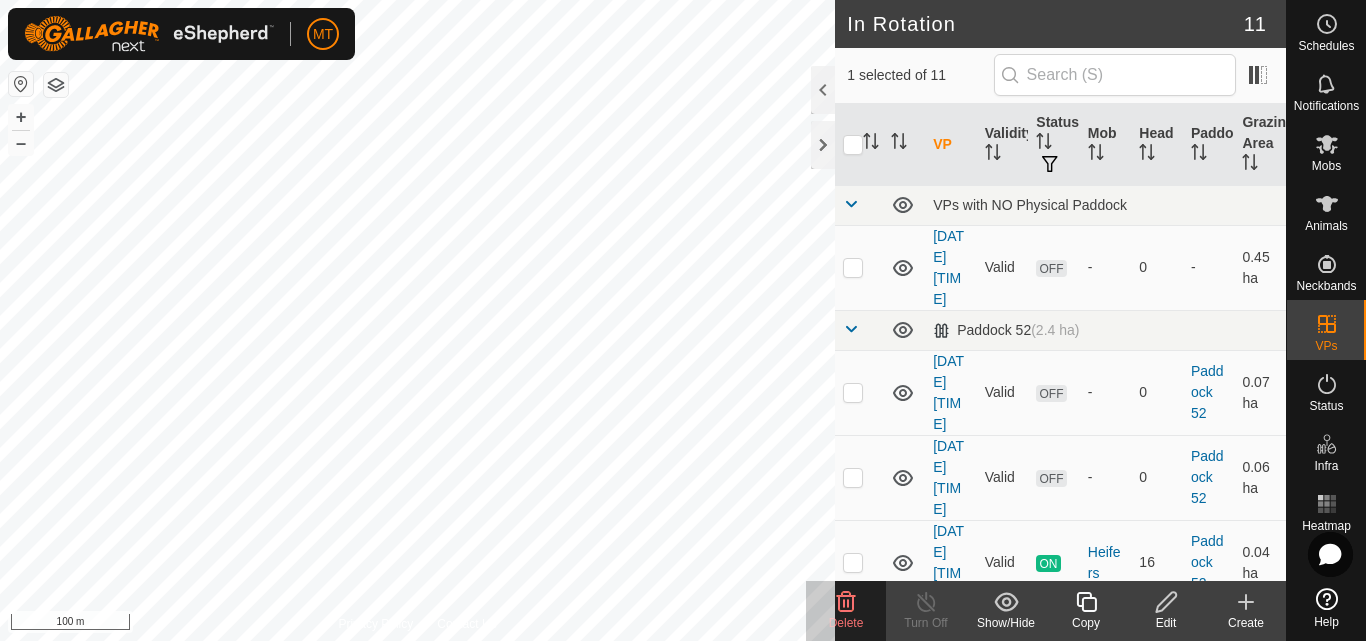 click 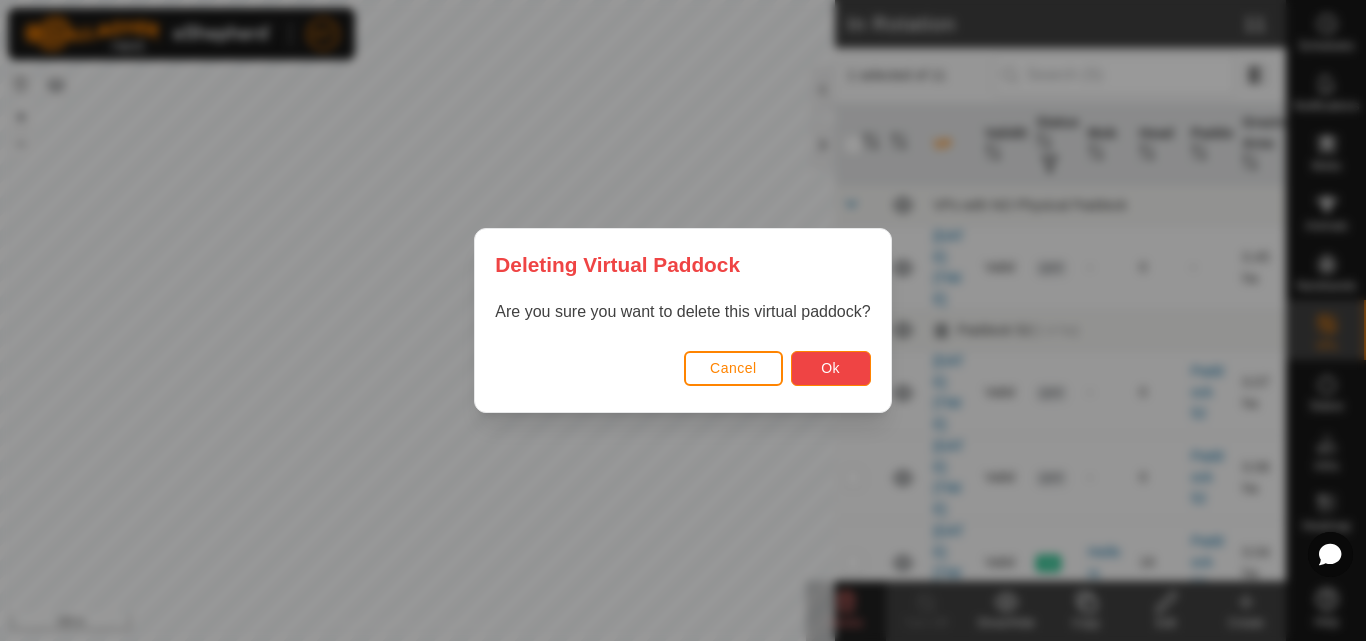 click on "Ok" at bounding box center (831, 368) 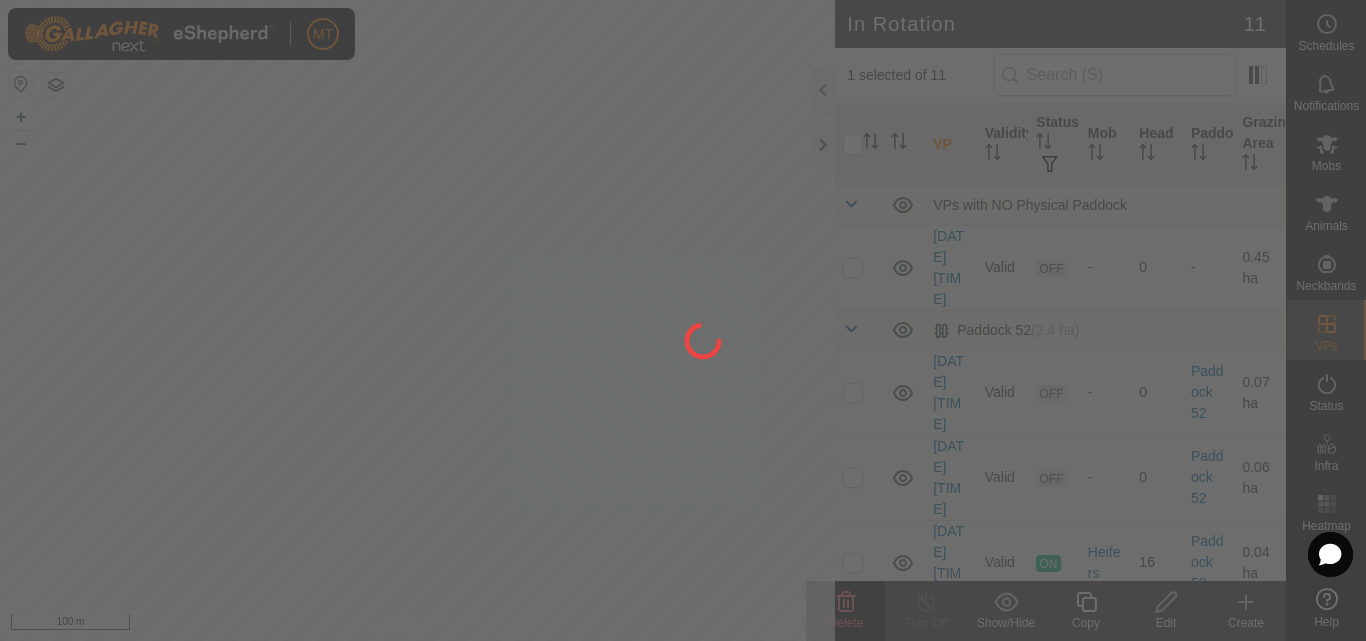 checkbox on "false" 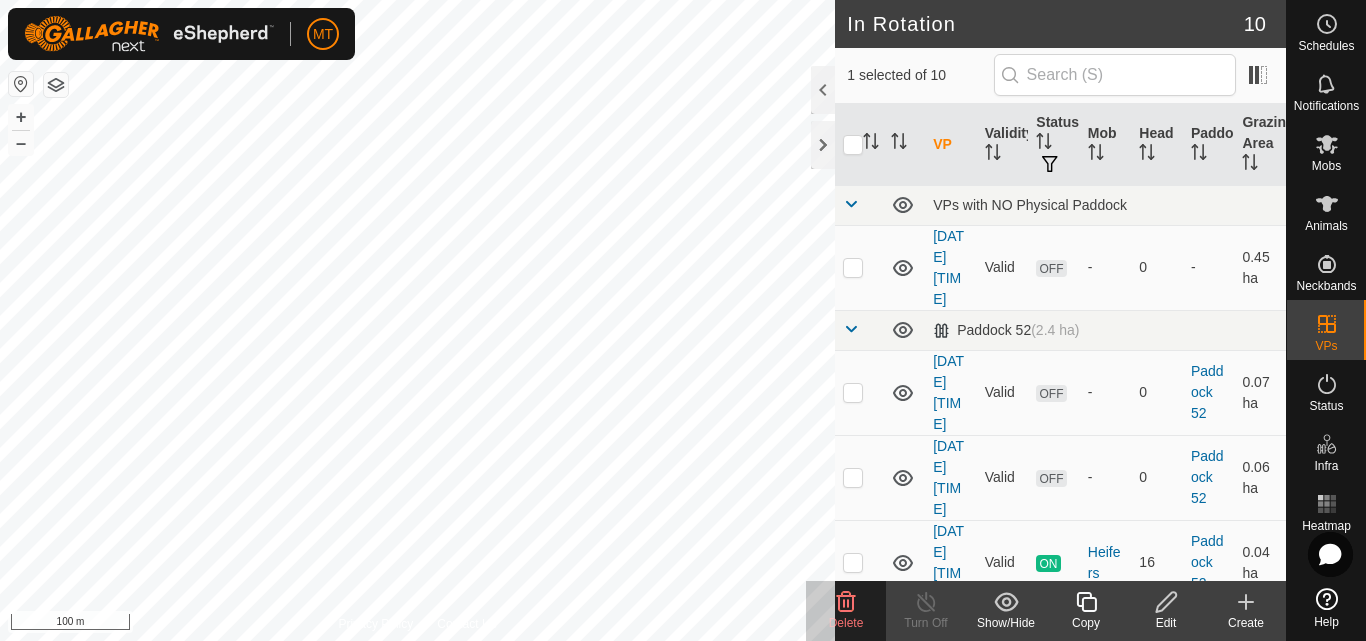 click 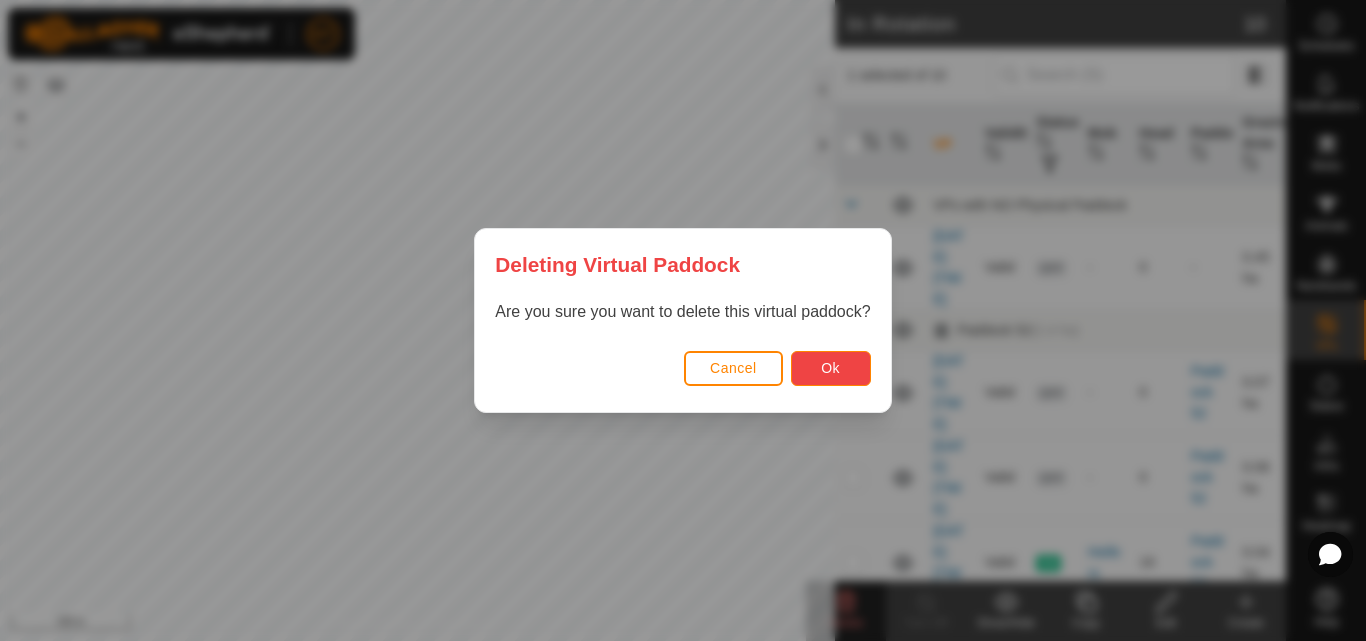 click on "Ok" at bounding box center [830, 368] 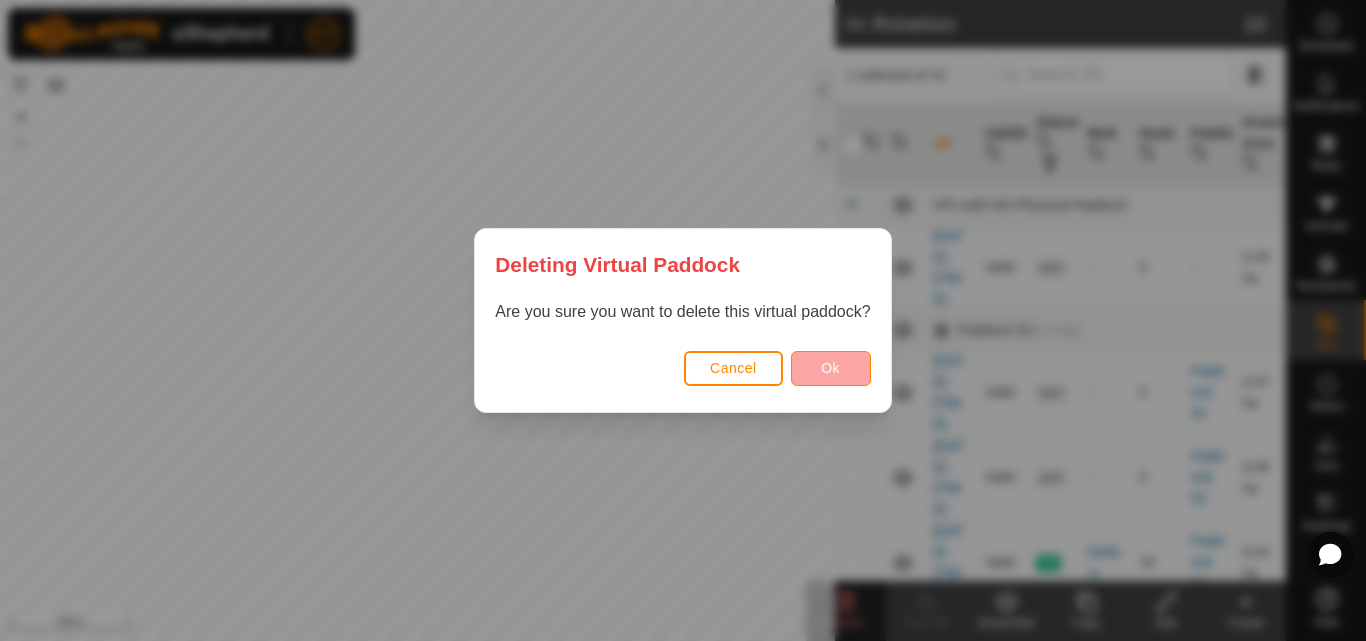 checkbox on "false" 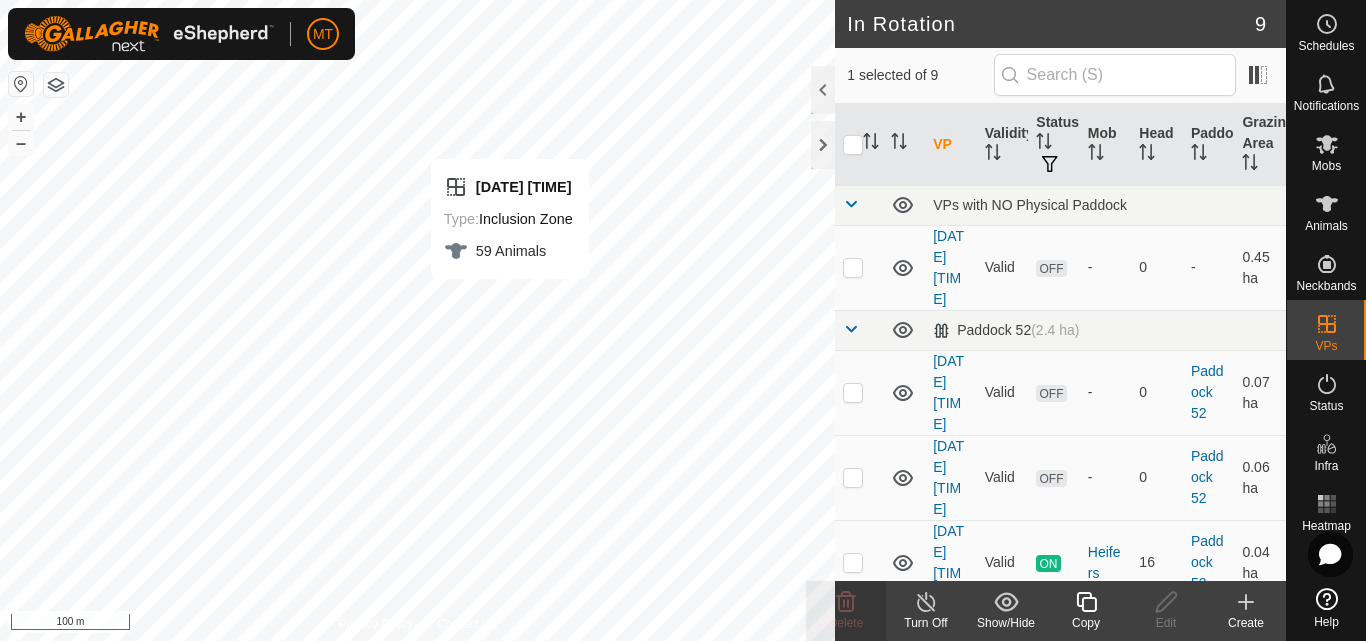 checkbox on "false" 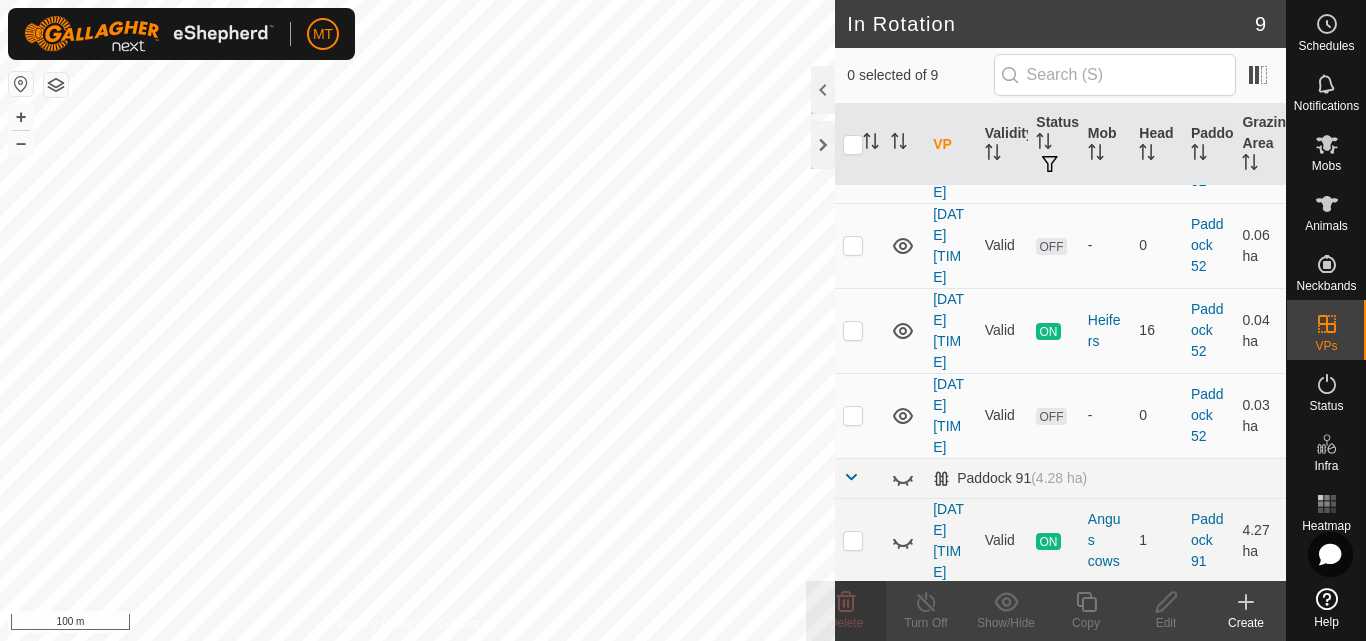 scroll, scrollTop: 0, scrollLeft: 0, axis: both 